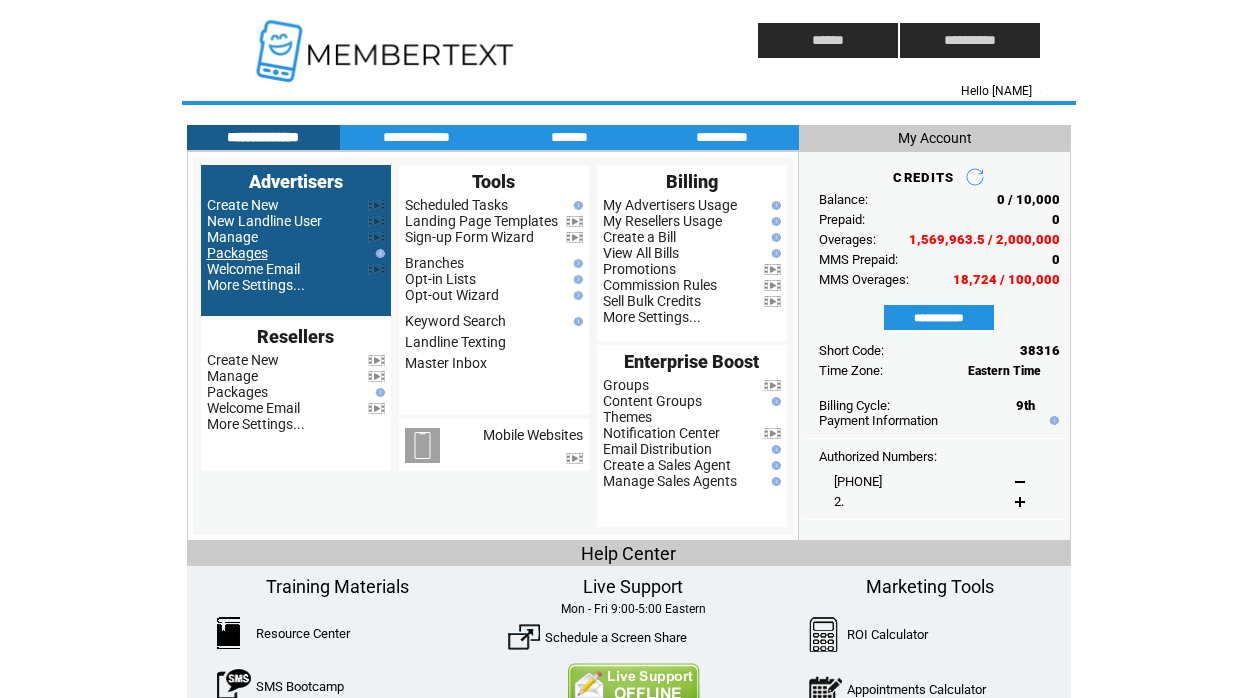 scroll, scrollTop: 0, scrollLeft: 0, axis: both 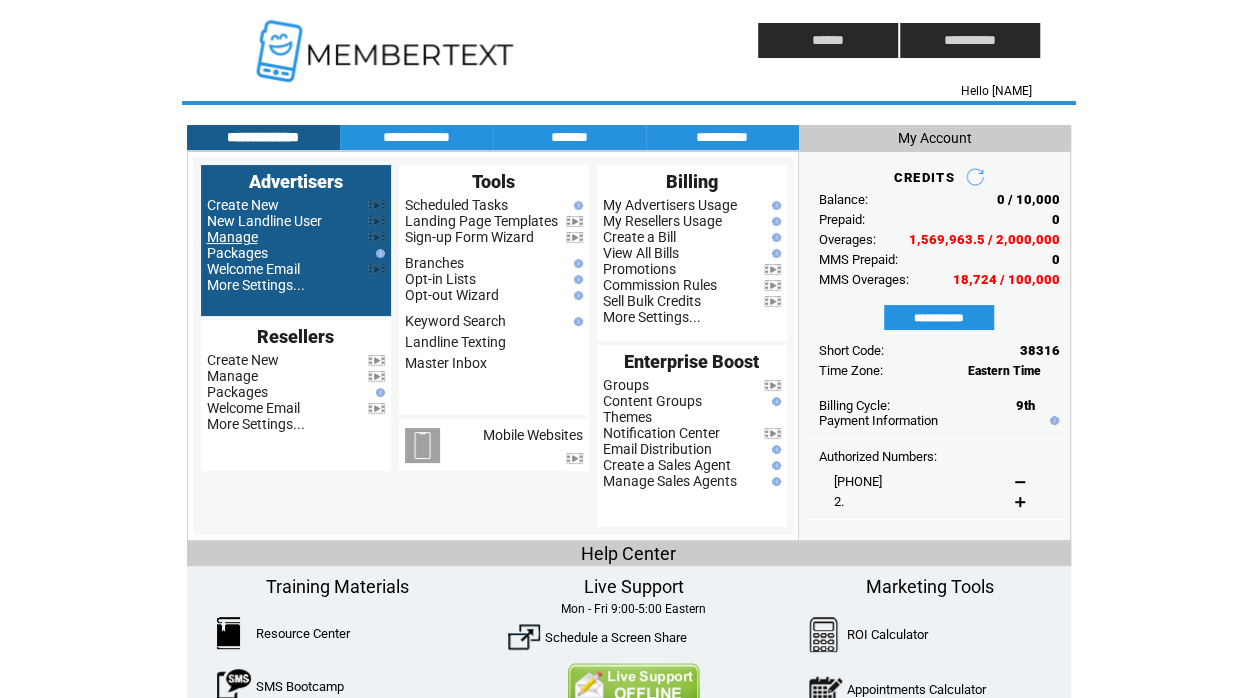 click on "Manage" at bounding box center [232, 237] 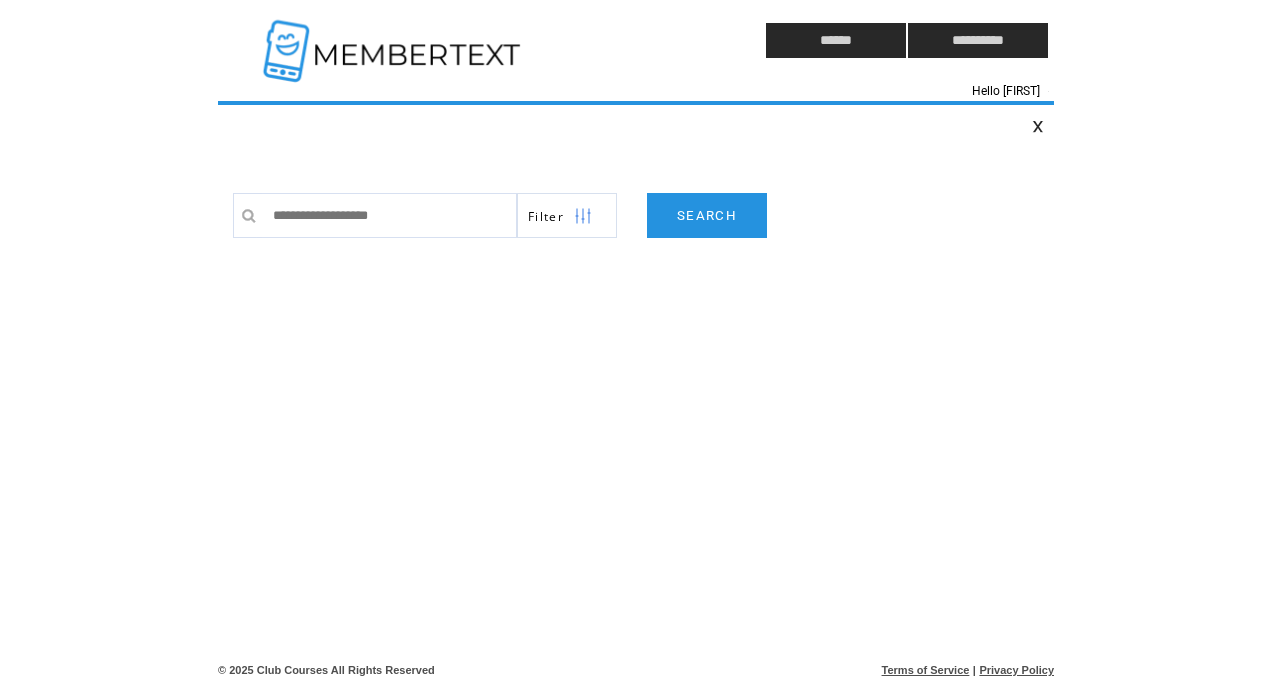 scroll, scrollTop: 0, scrollLeft: 0, axis: both 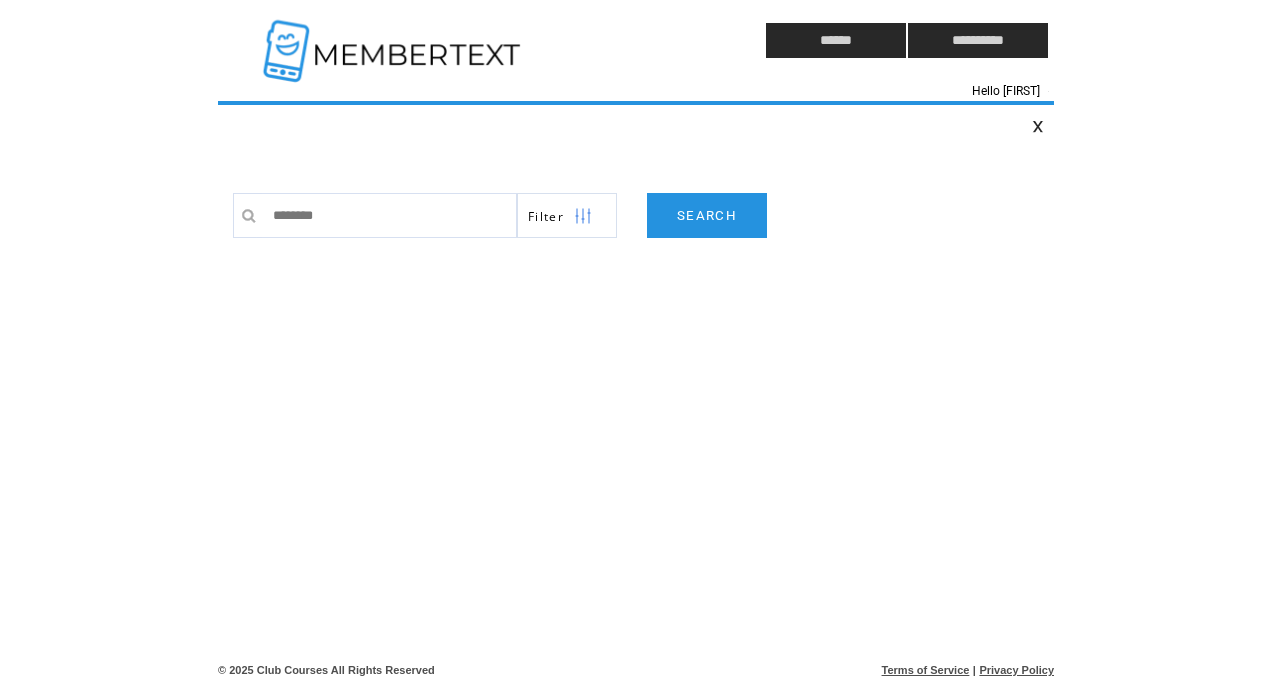 type on "*********" 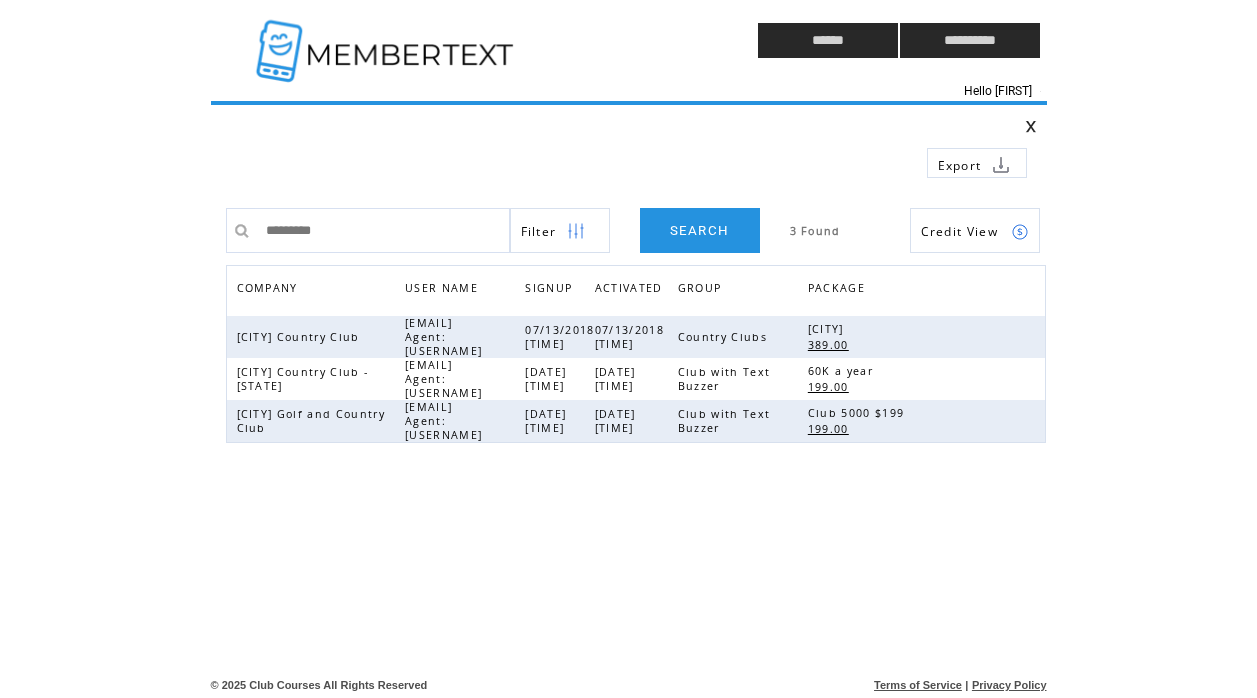 scroll, scrollTop: 0, scrollLeft: 0, axis: both 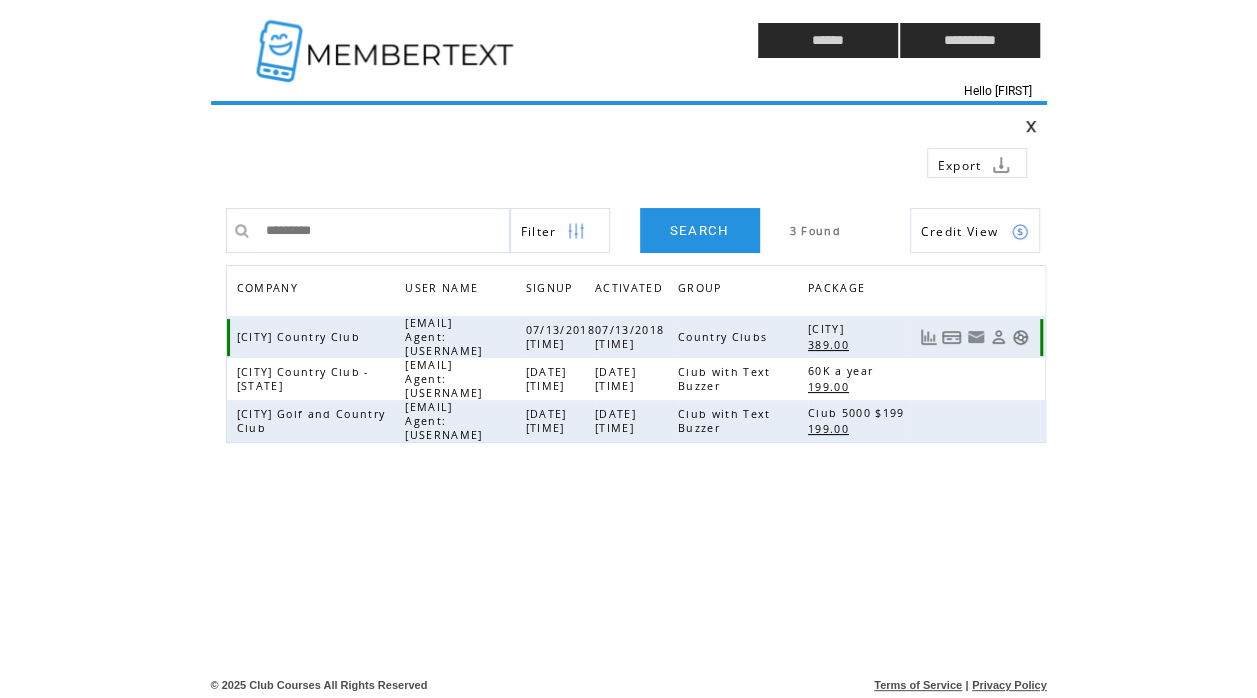 click at bounding box center [1020, 337] 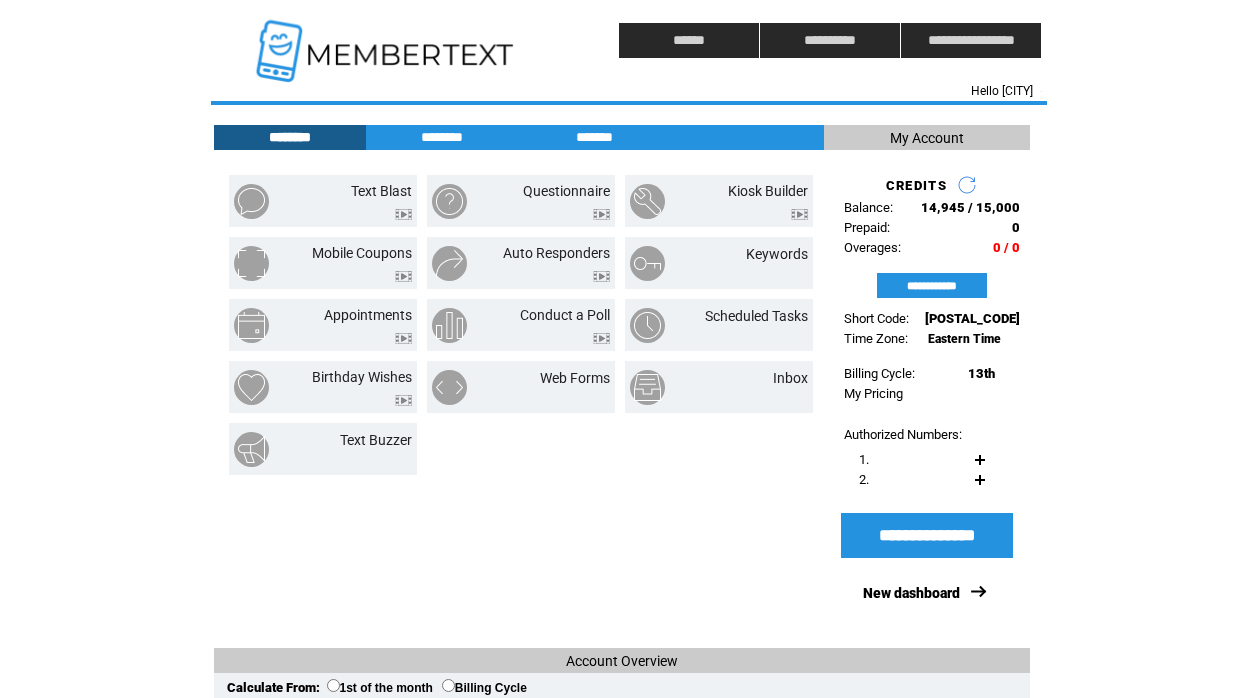 scroll, scrollTop: 0, scrollLeft: 0, axis: both 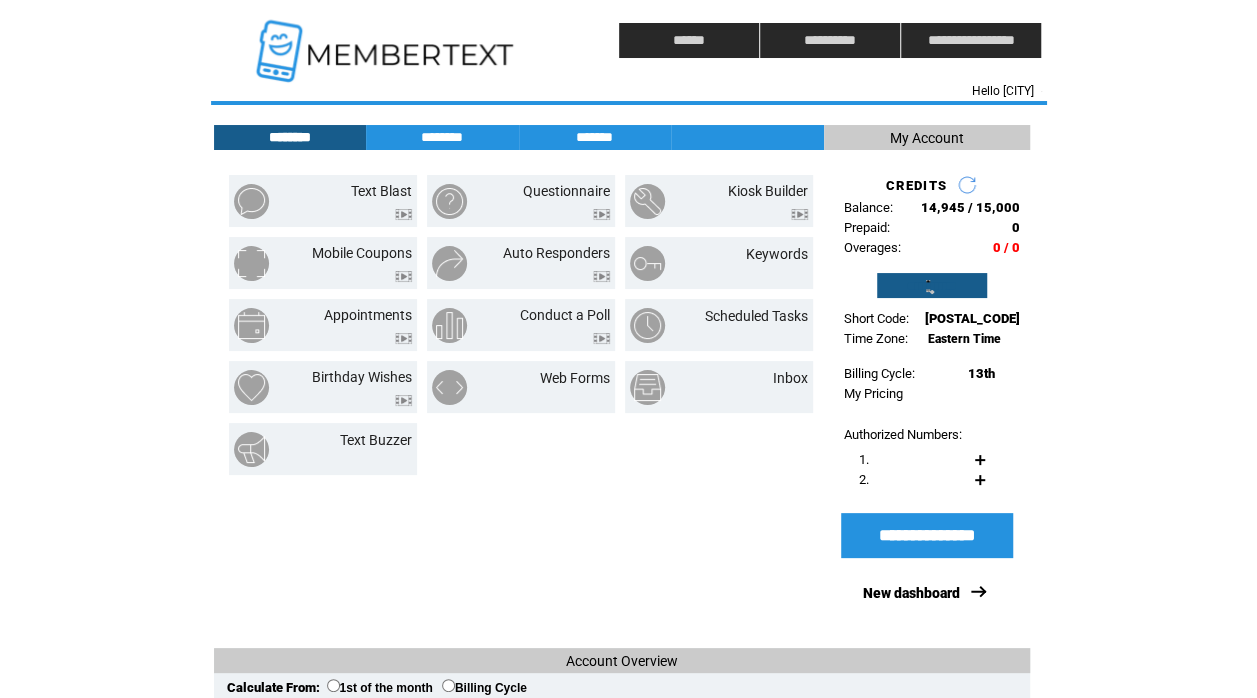 click on "**********" at bounding box center [932, 285] 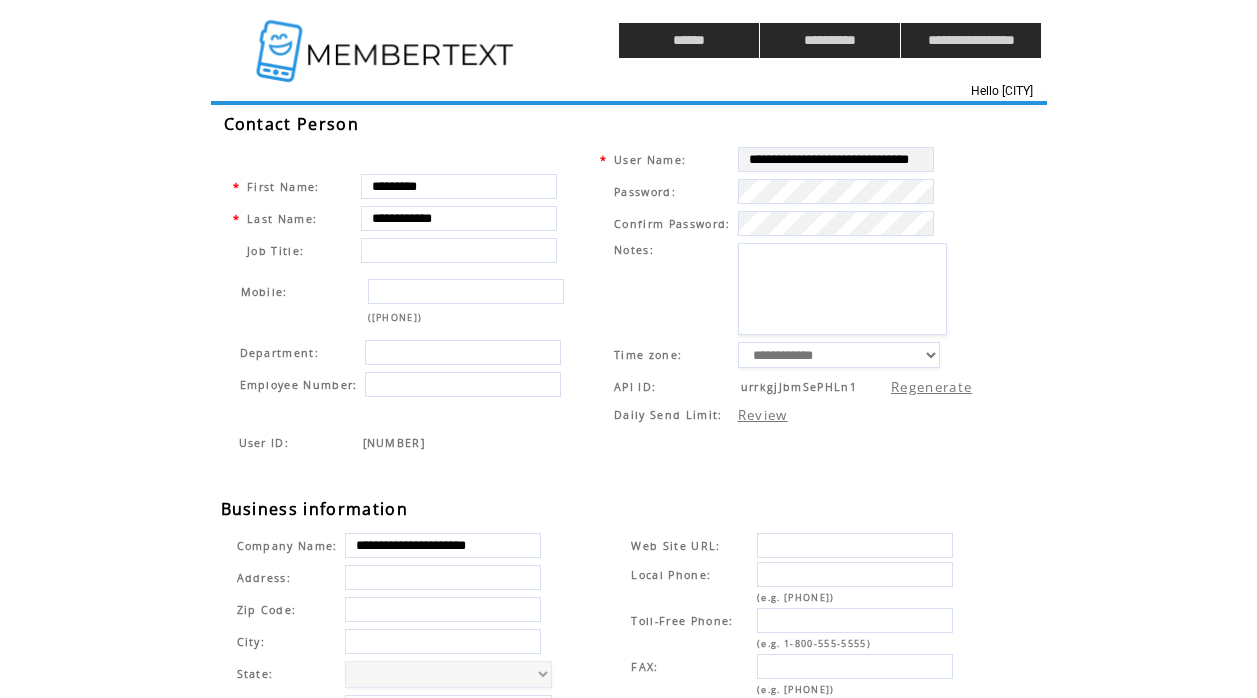 scroll, scrollTop: 0, scrollLeft: 0, axis: both 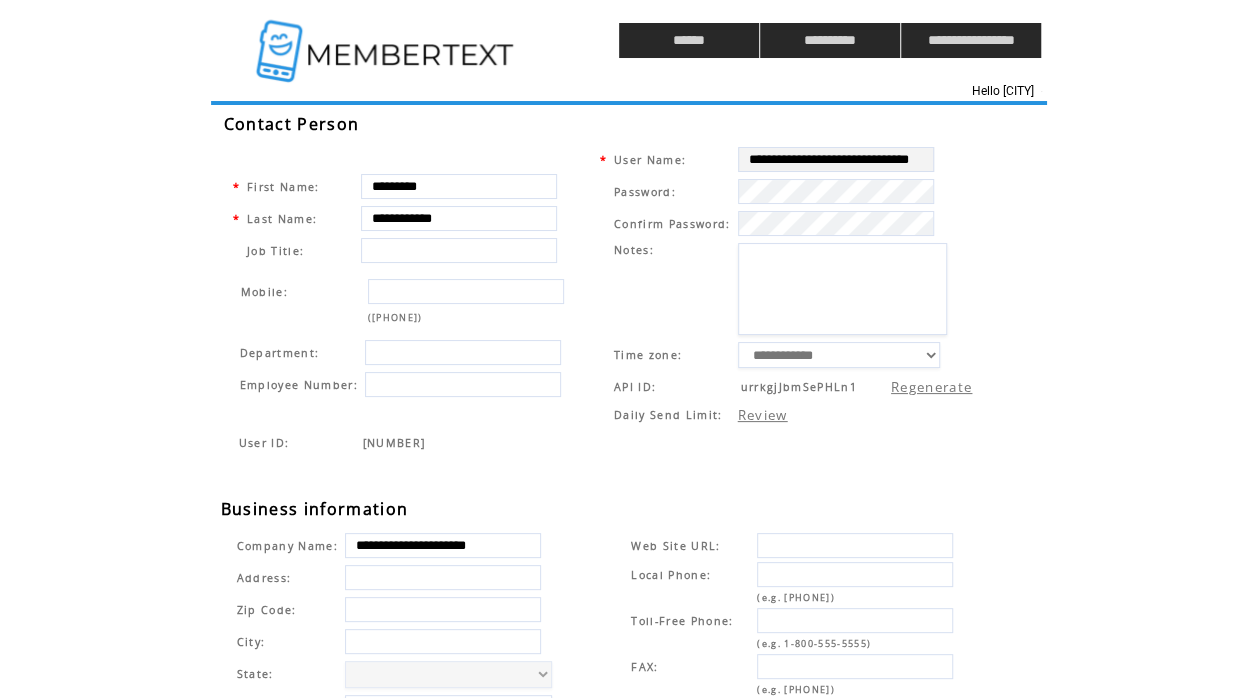 click at bounding box center (603, 289) 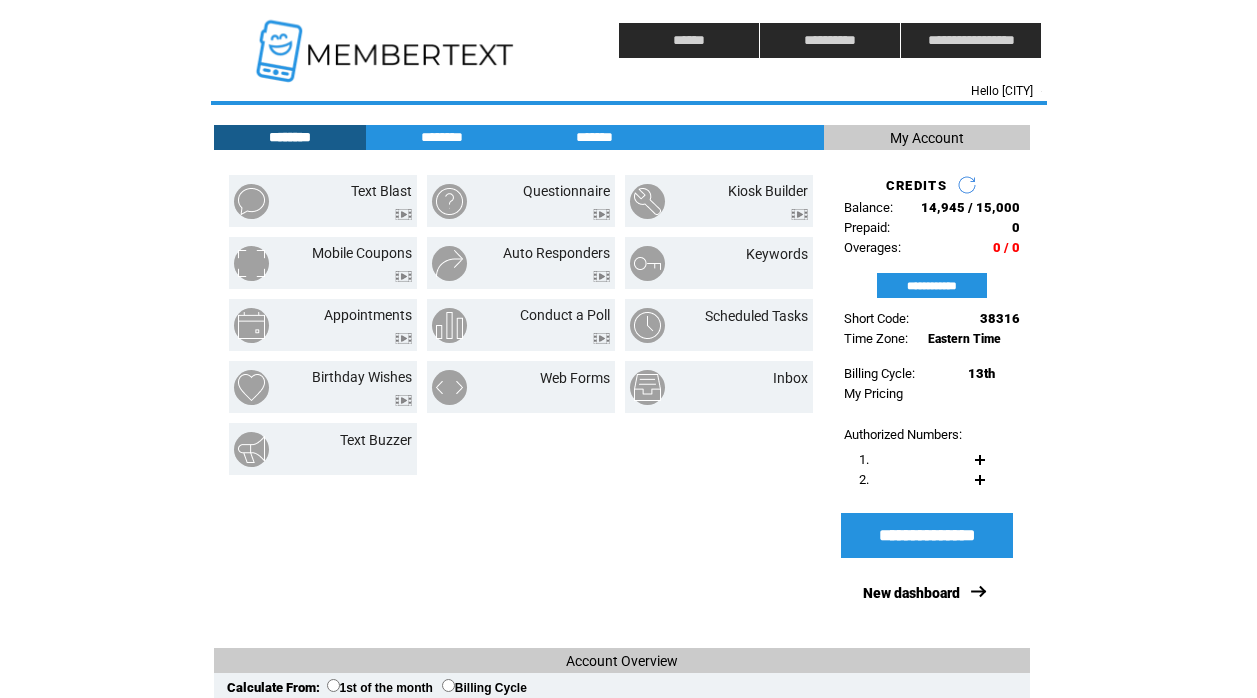 scroll, scrollTop: 0, scrollLeft: 0, axis: both 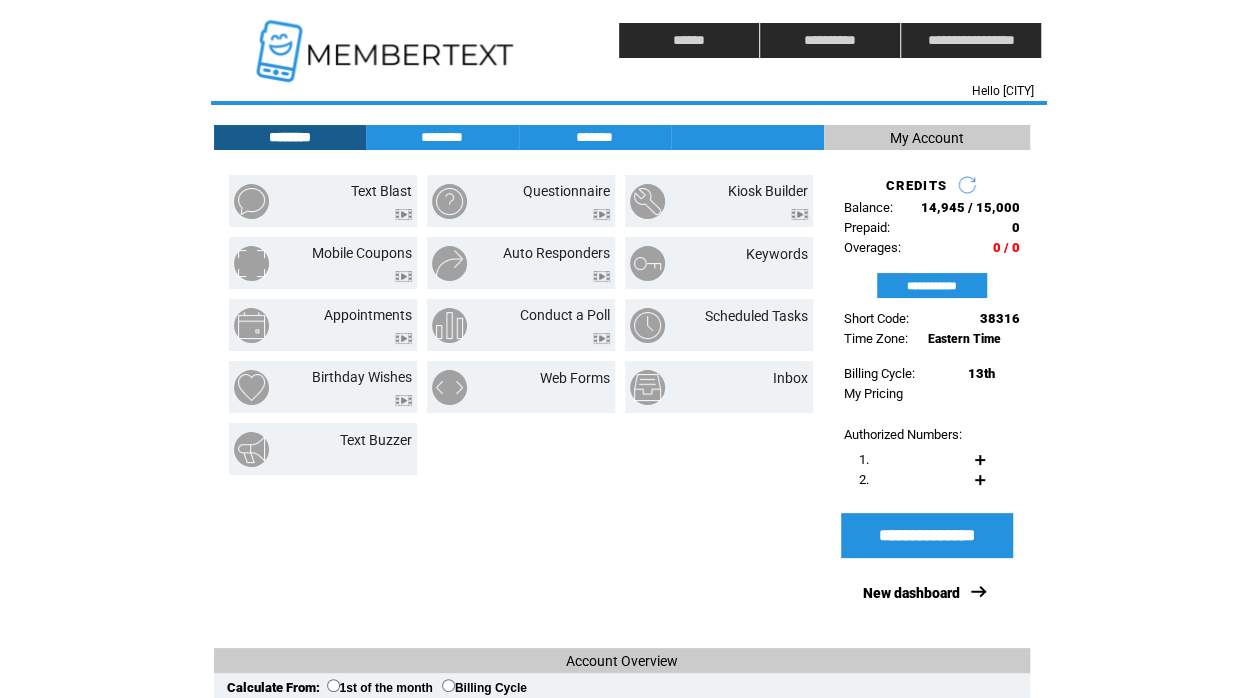 click at bounding box center (387, 40) 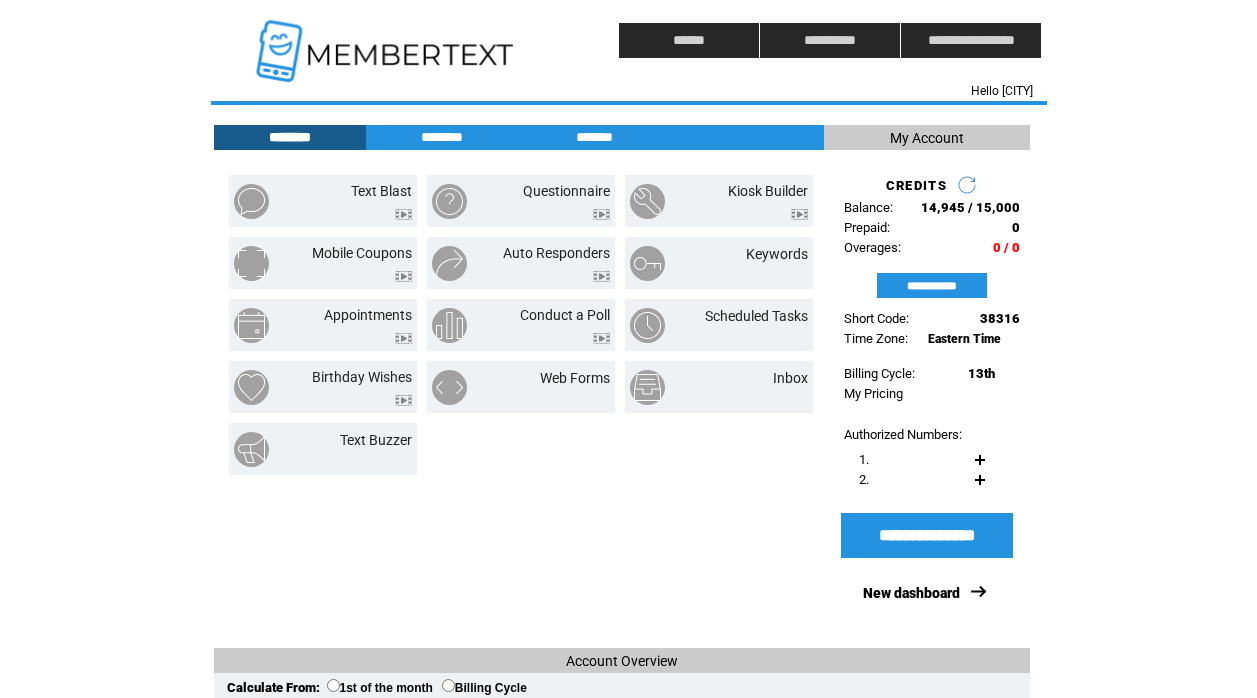 scroll, scrollTop: 0, scrollLeft: 0, axis: both 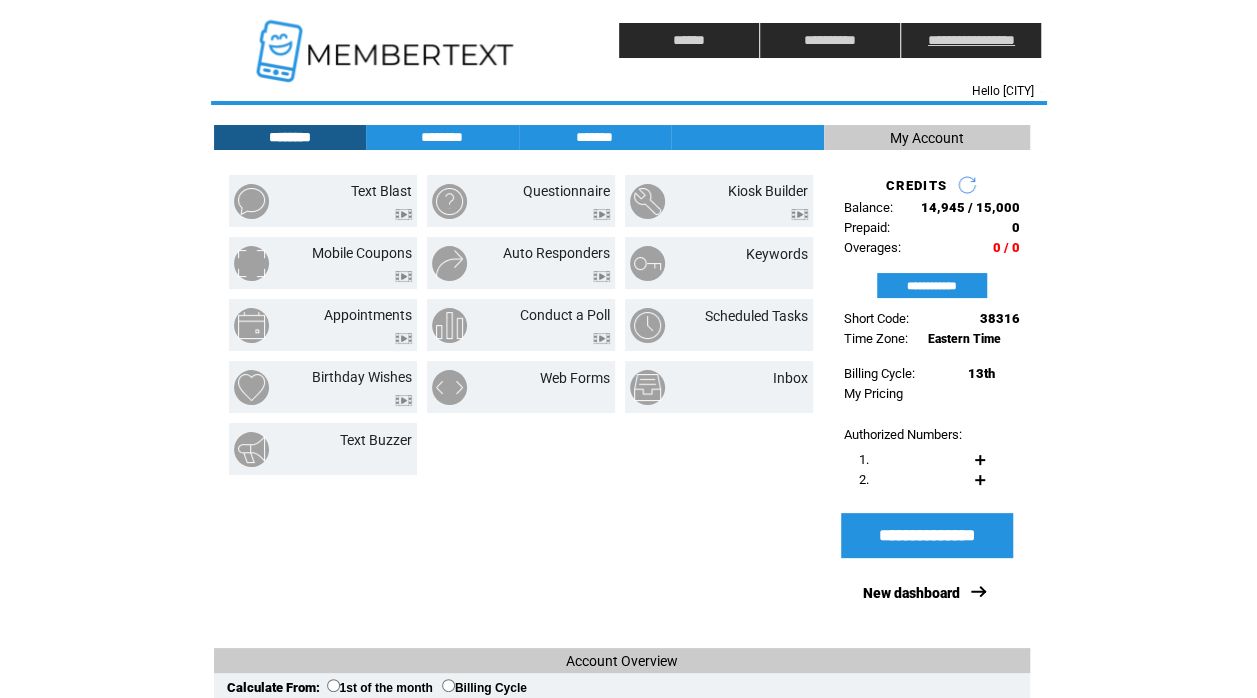 click on "**********" at bounding box center [971, 40] 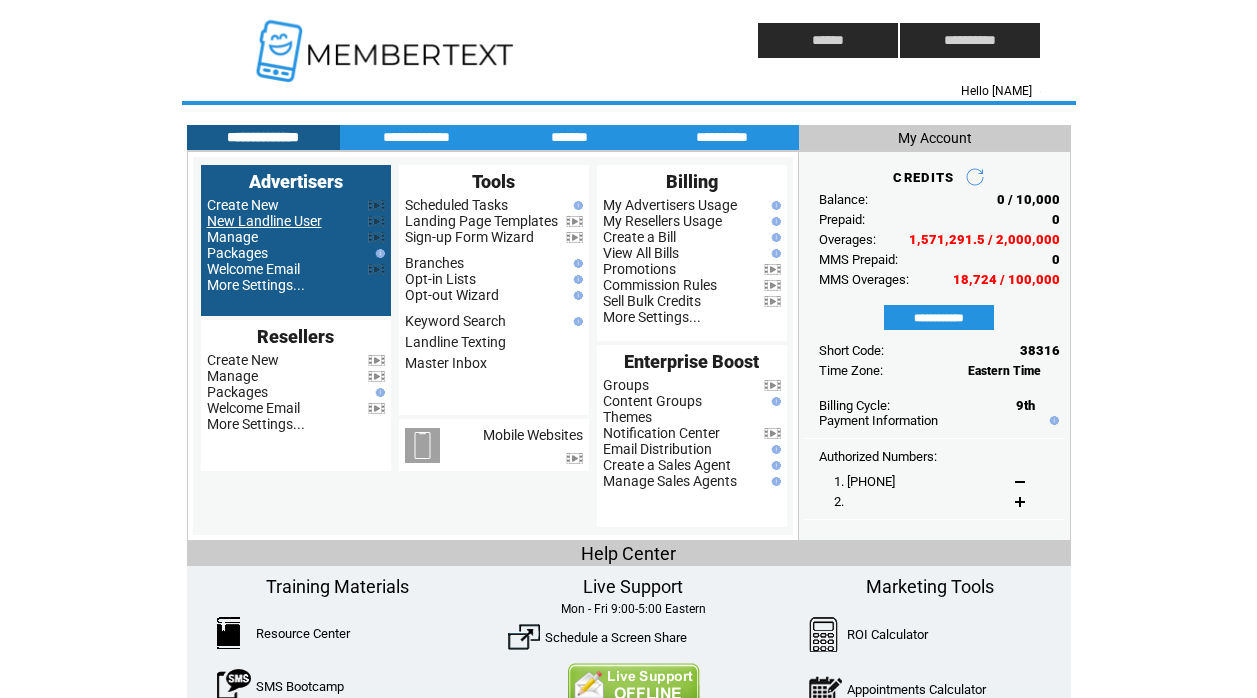scroll, scrollTop: 0, scrollLeft: 0, axis: both 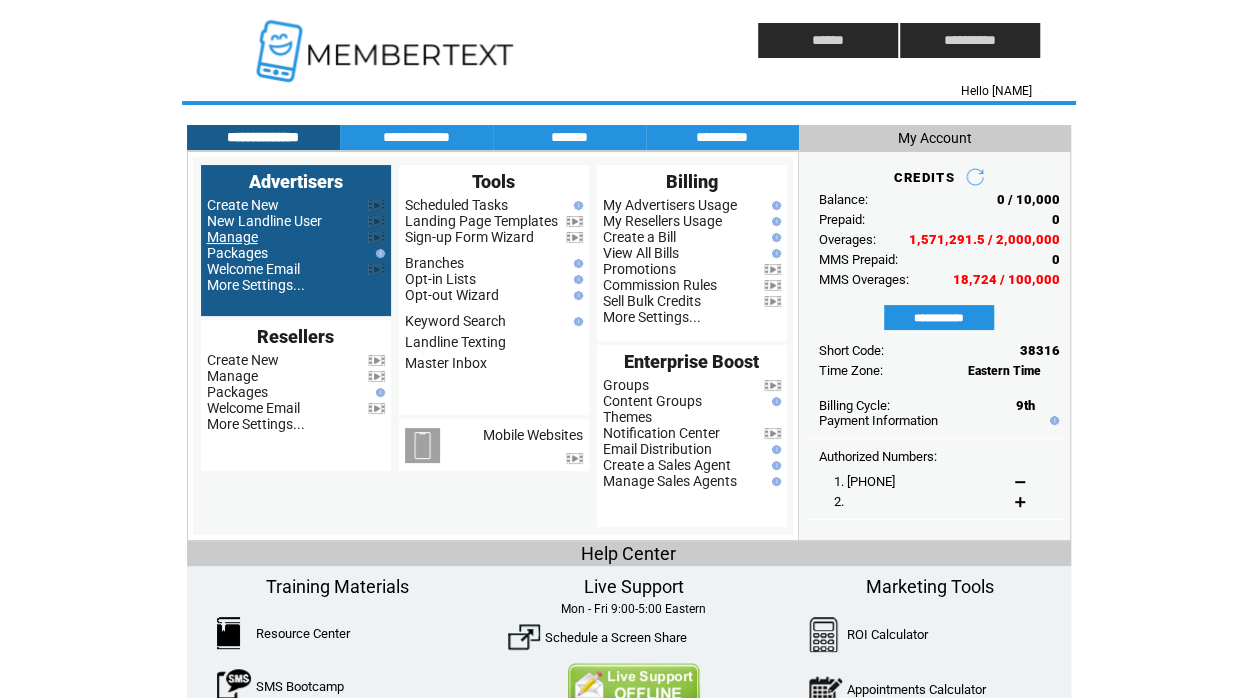 click on "Manage" at bounding box center (232, 237) 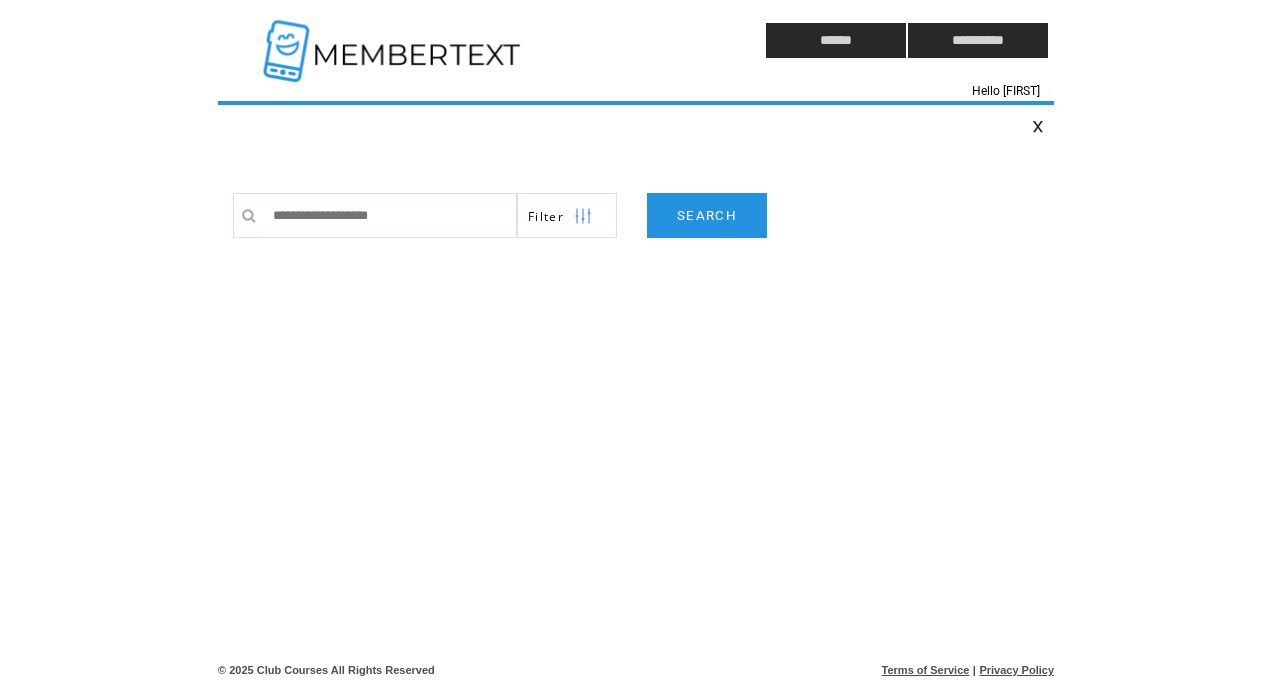 scroll, scrollTop: 0, scrollLeft: 0, axis: both 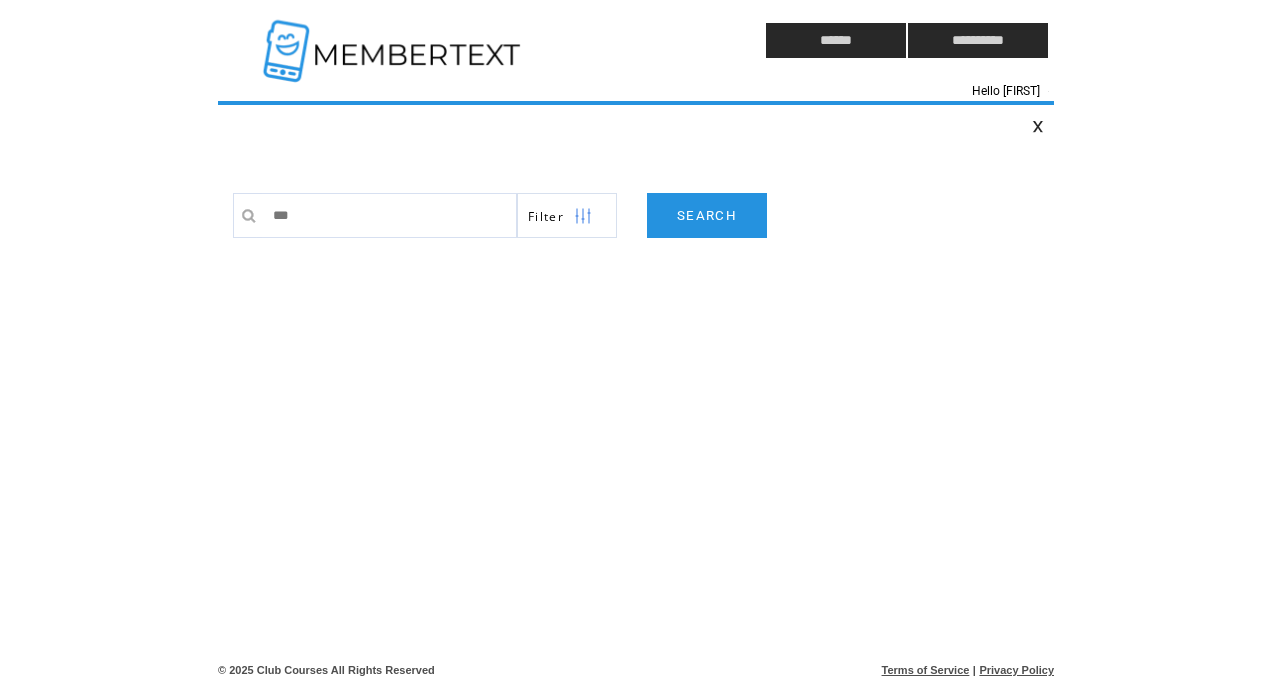 type on "****" 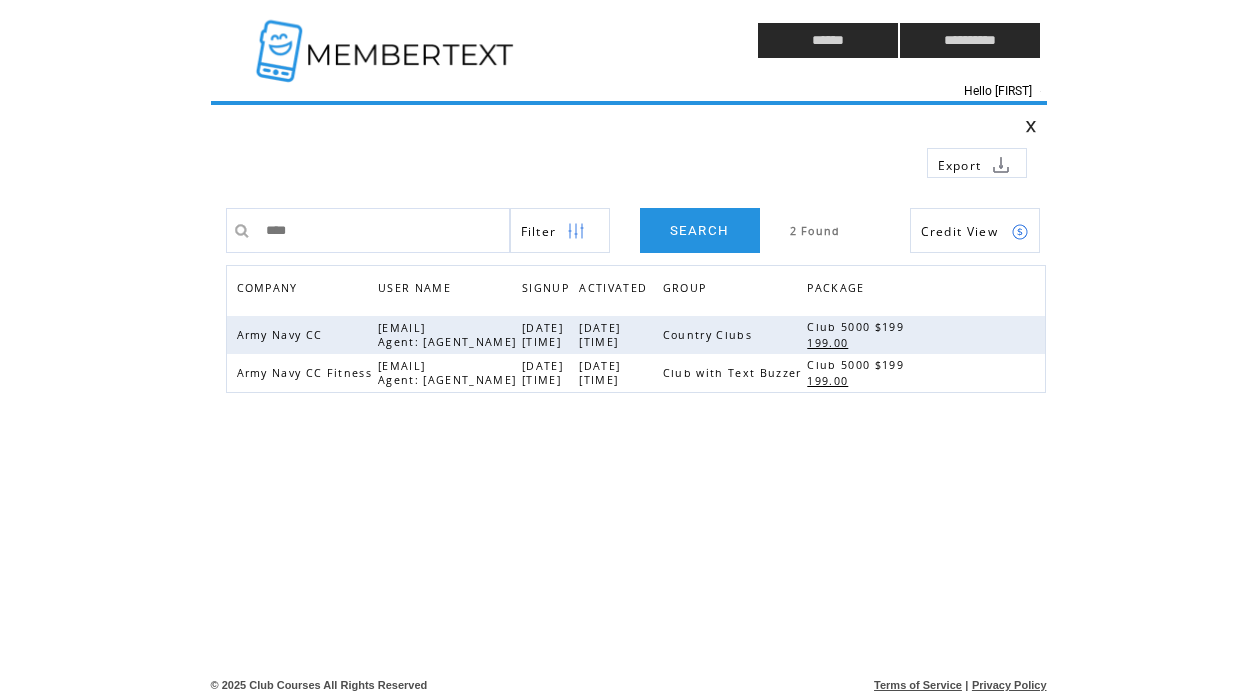 scroll, scrollTop: 0, scrollLeft: 0, axis: both 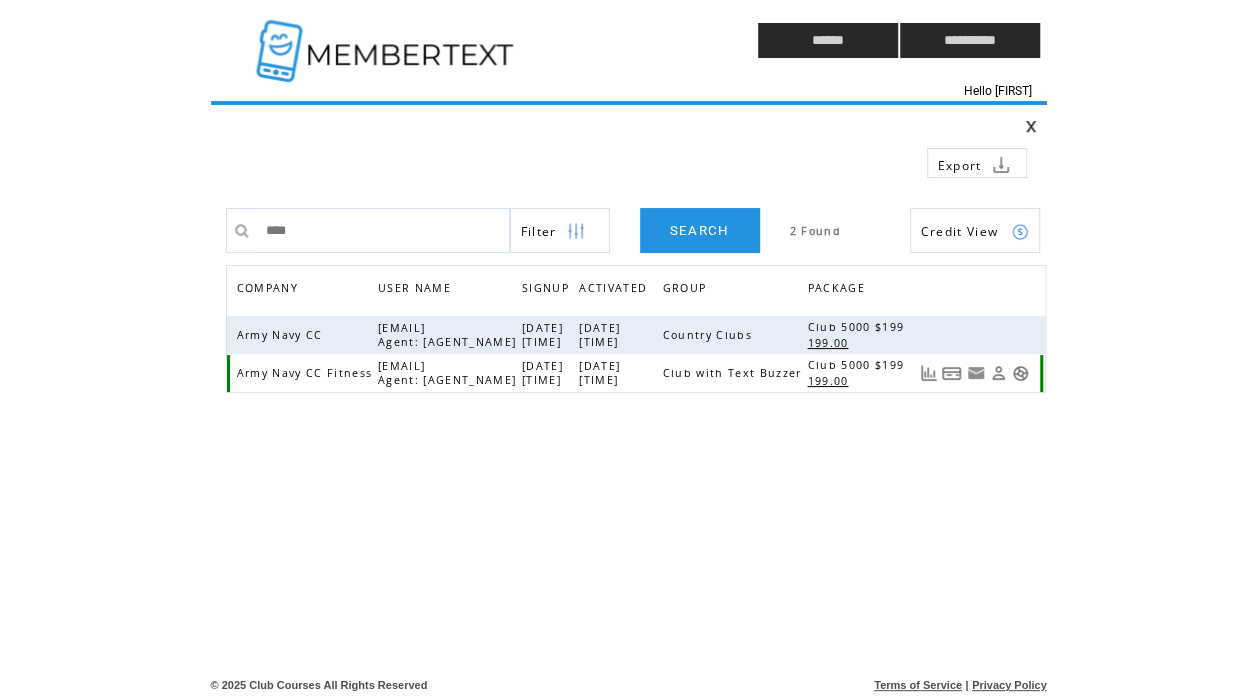 click at bounding box center [1020, 373] 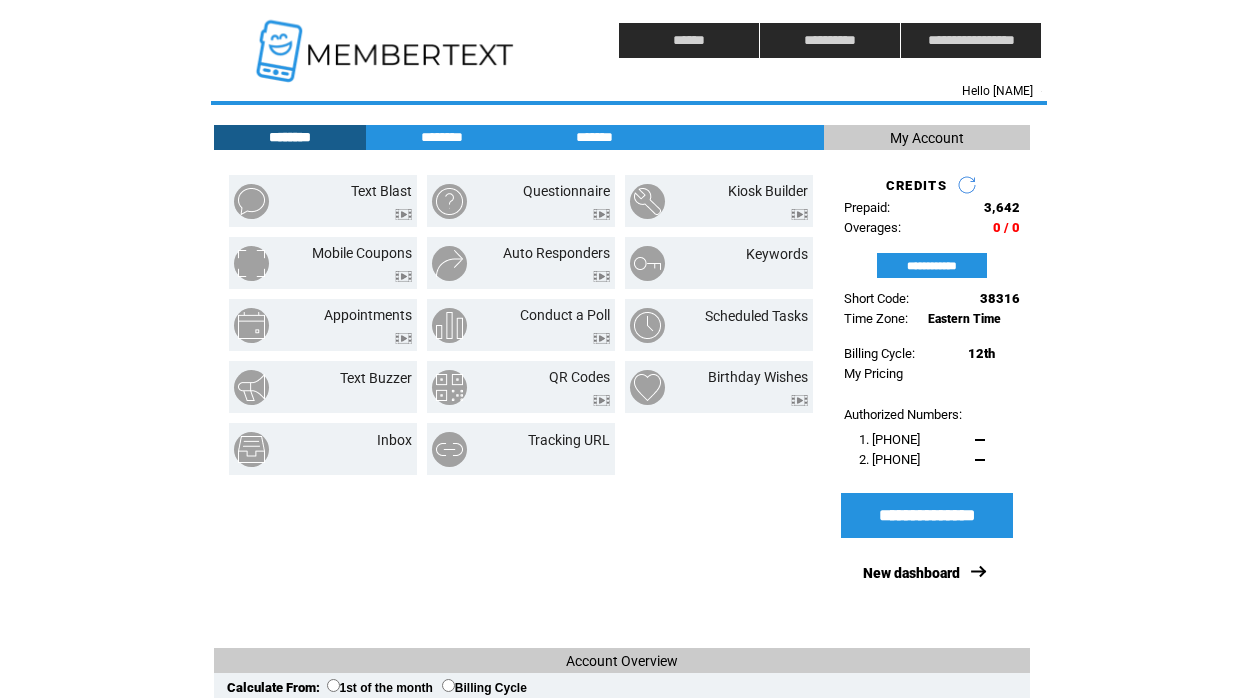 scroll, scrollTop: 0, scrollLeft: 0, axis: both 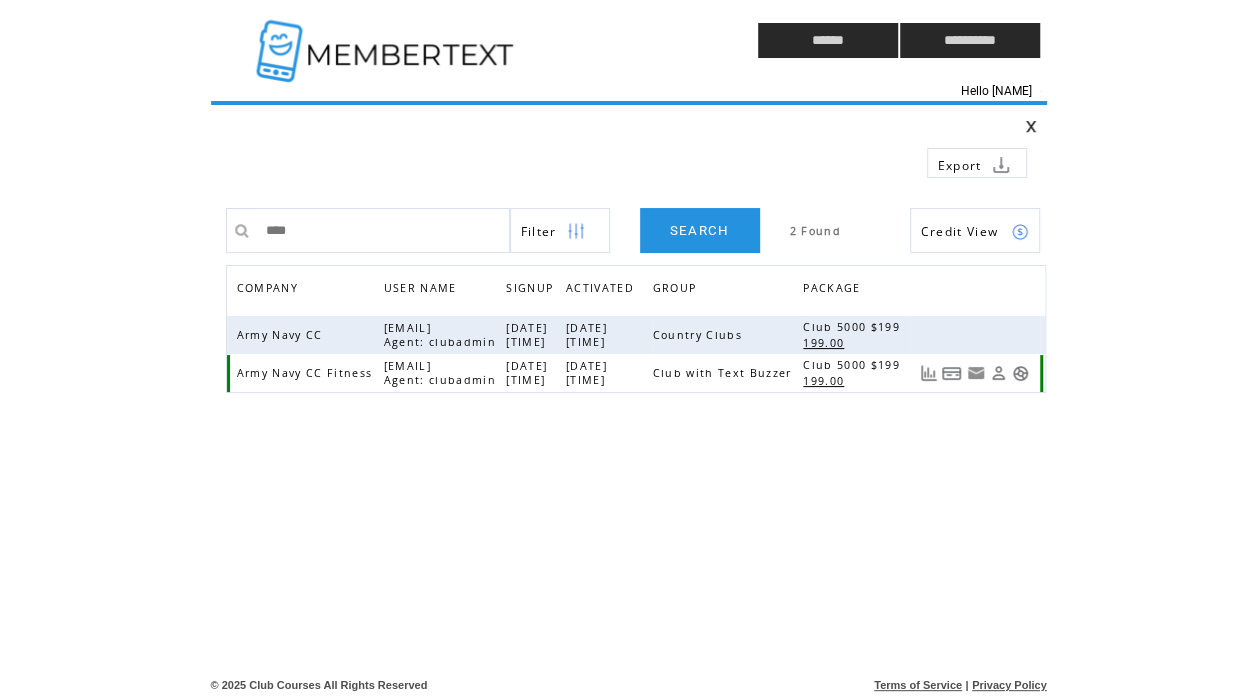 click at bounding box center [998, 373] 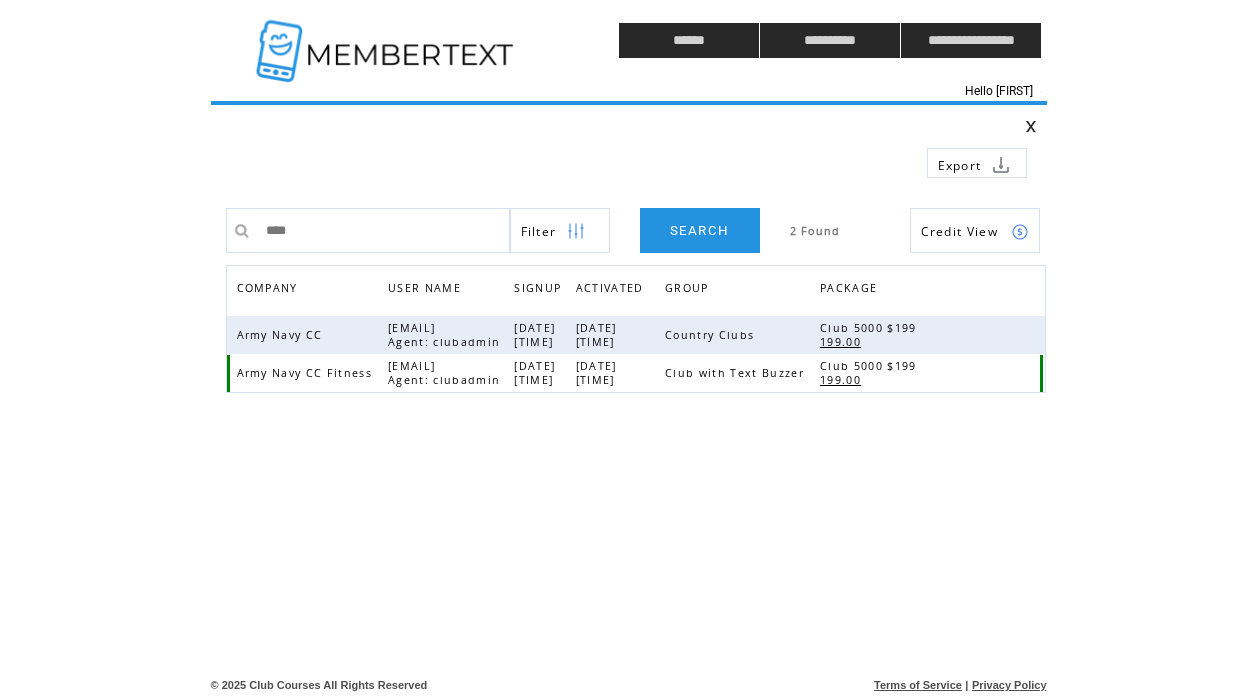scroll, scrollTop: 0, scrollLeft: 0, axis: both 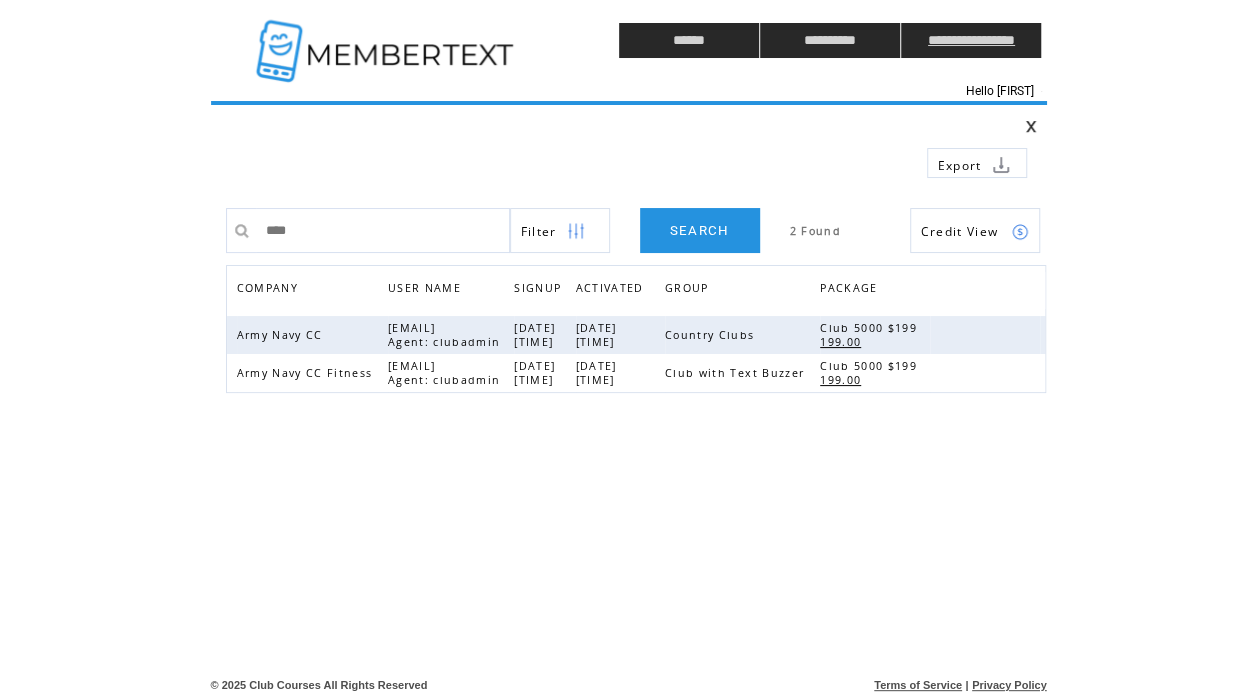 click on "**********" at bounding box center (971, 40) 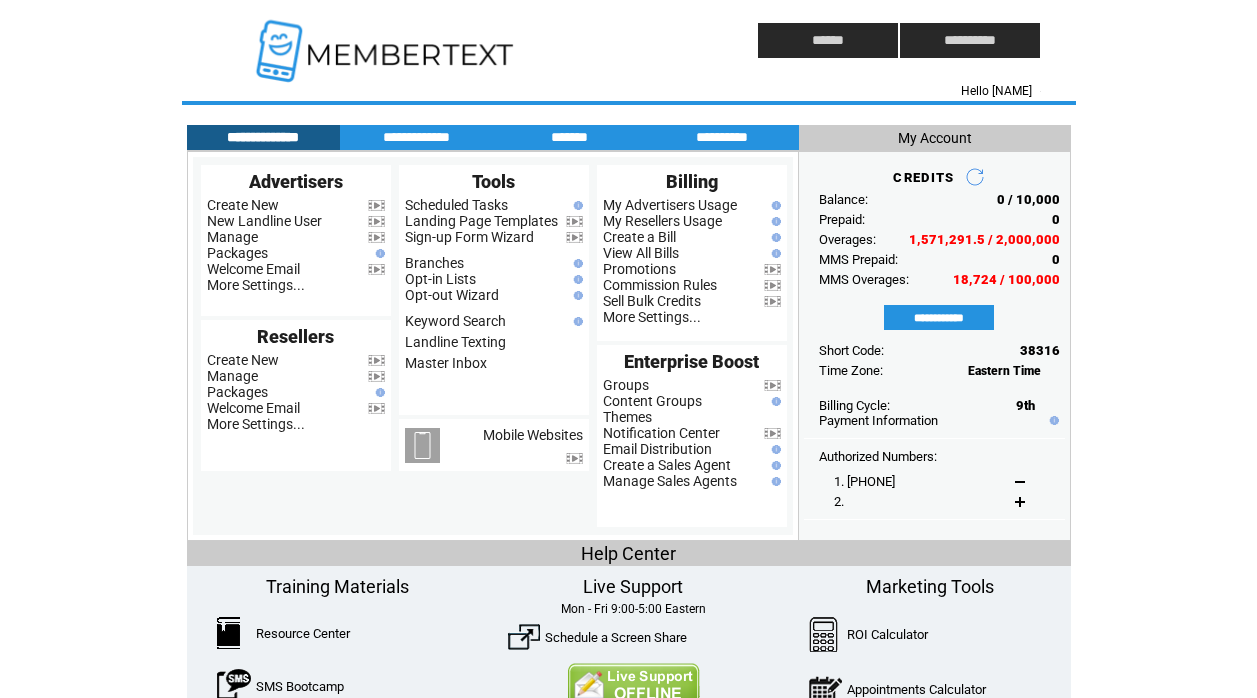 scroll, scrollTop: 0, scrollLeft: 0, axis: both 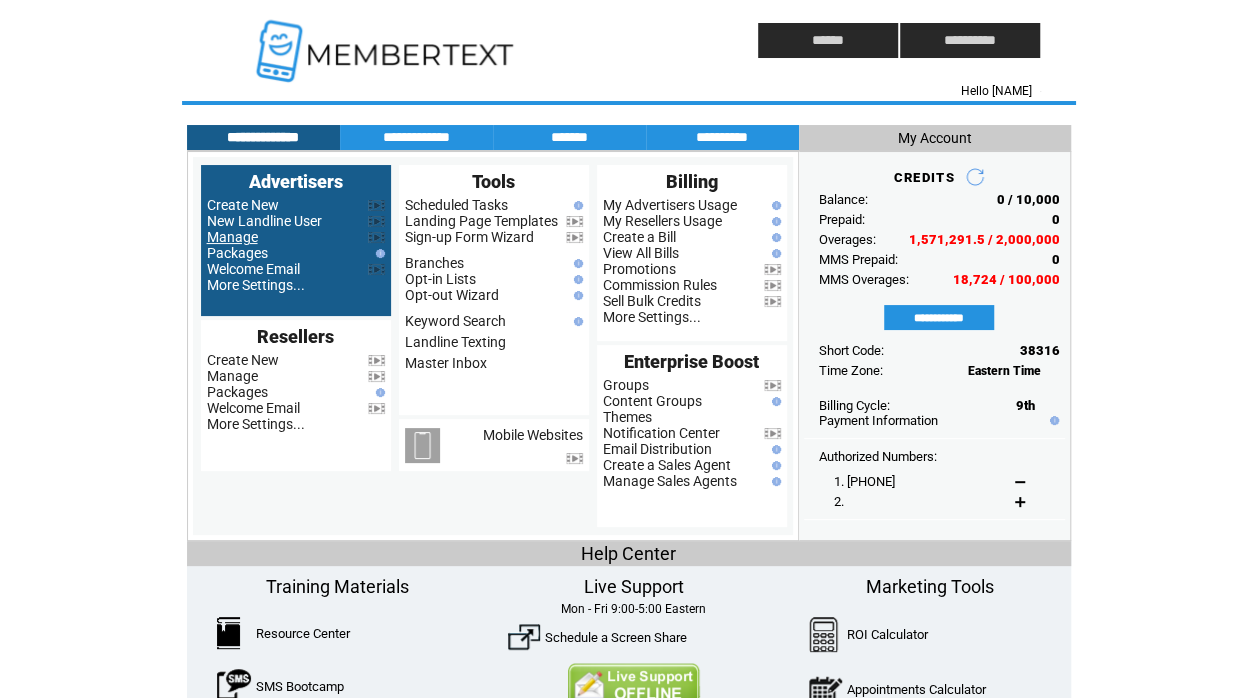 click on "Manage" at bounding box center [232, 237] 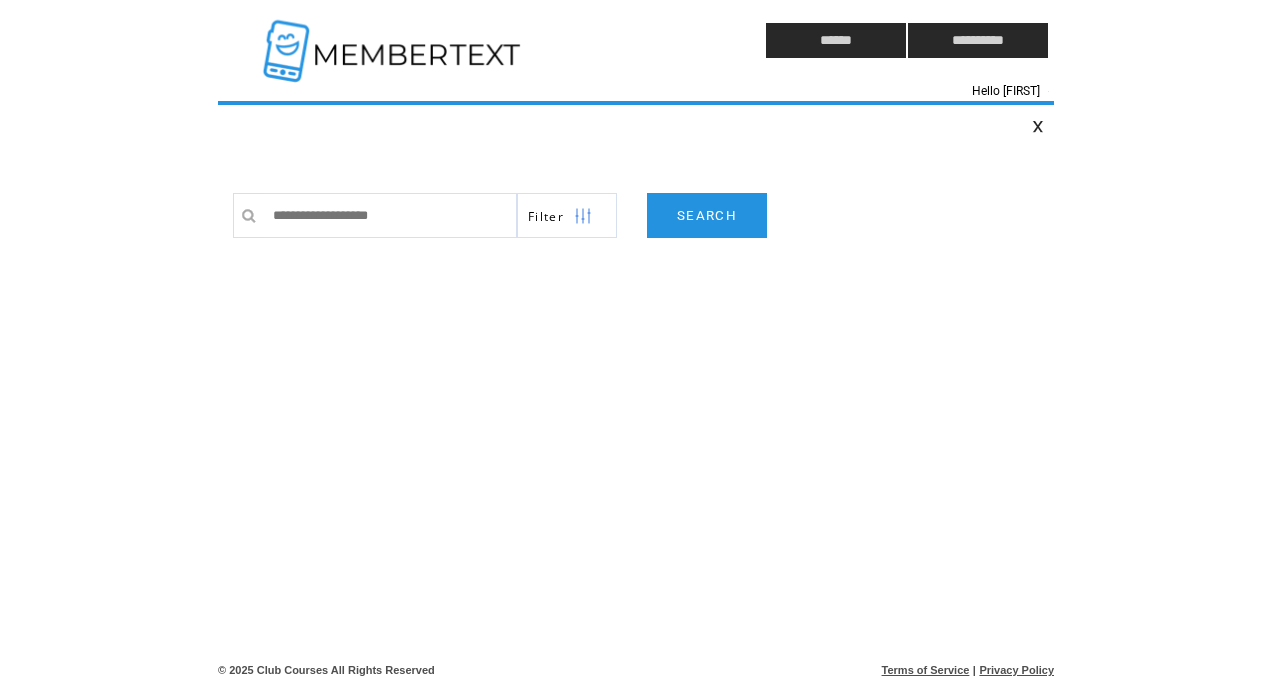 scroll, scrollTop: 0, scrollLeft: 0, axis: both 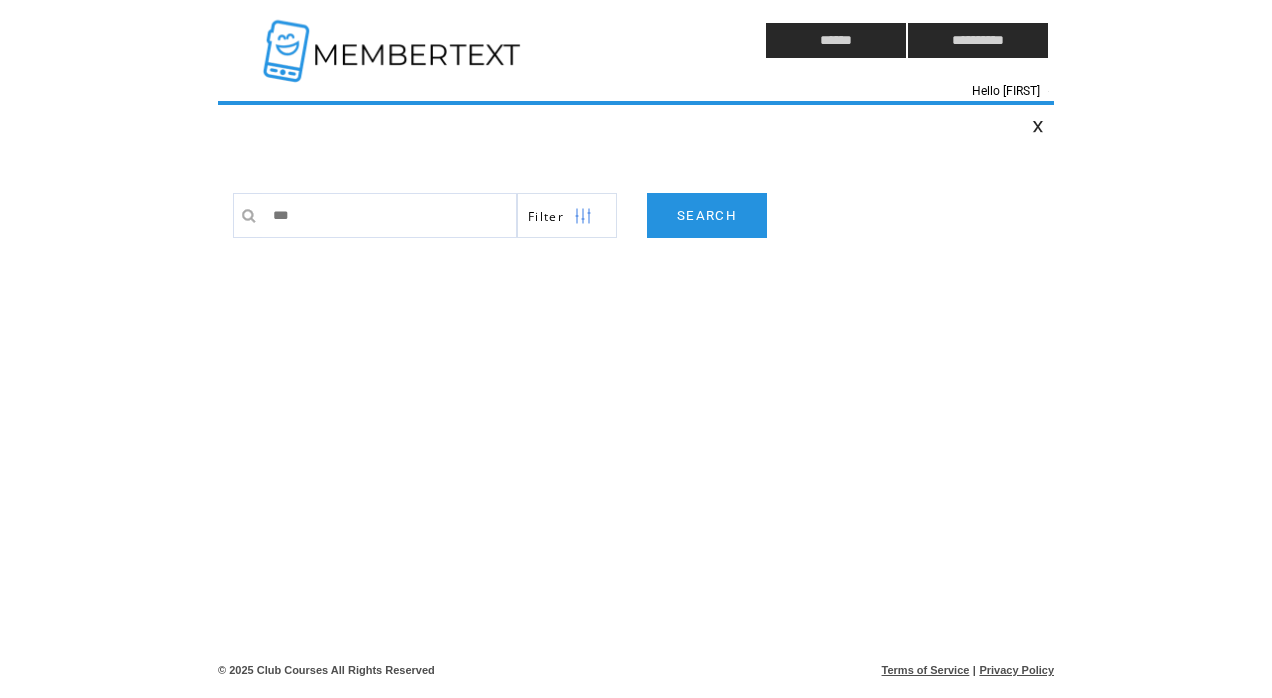 type on "****" 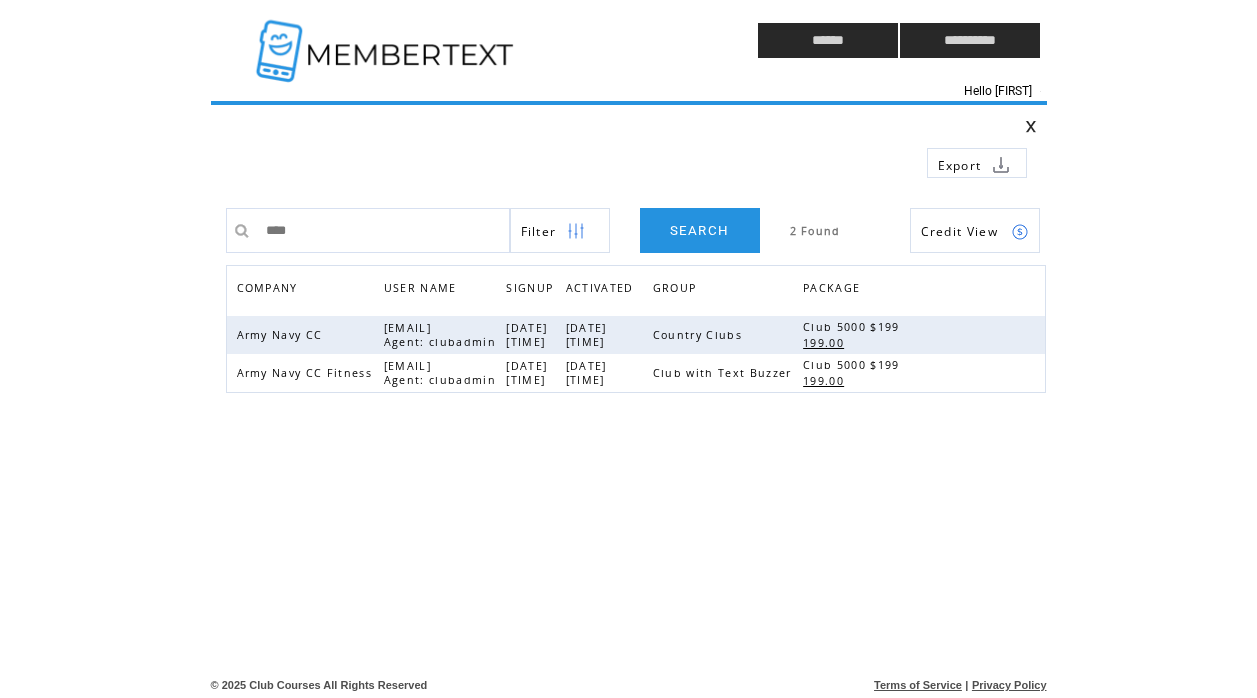 scroll, scrollTop: 0, scrollLeft: 0, axis: both 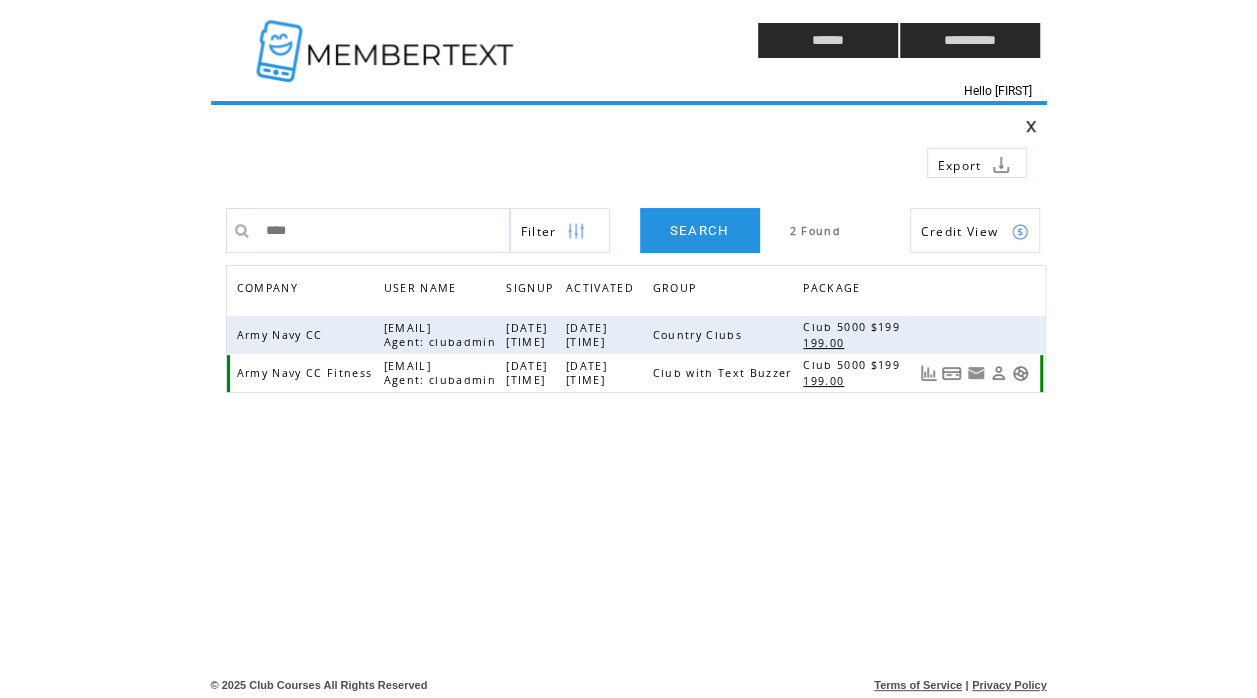 click at bounding box center [998, 373] 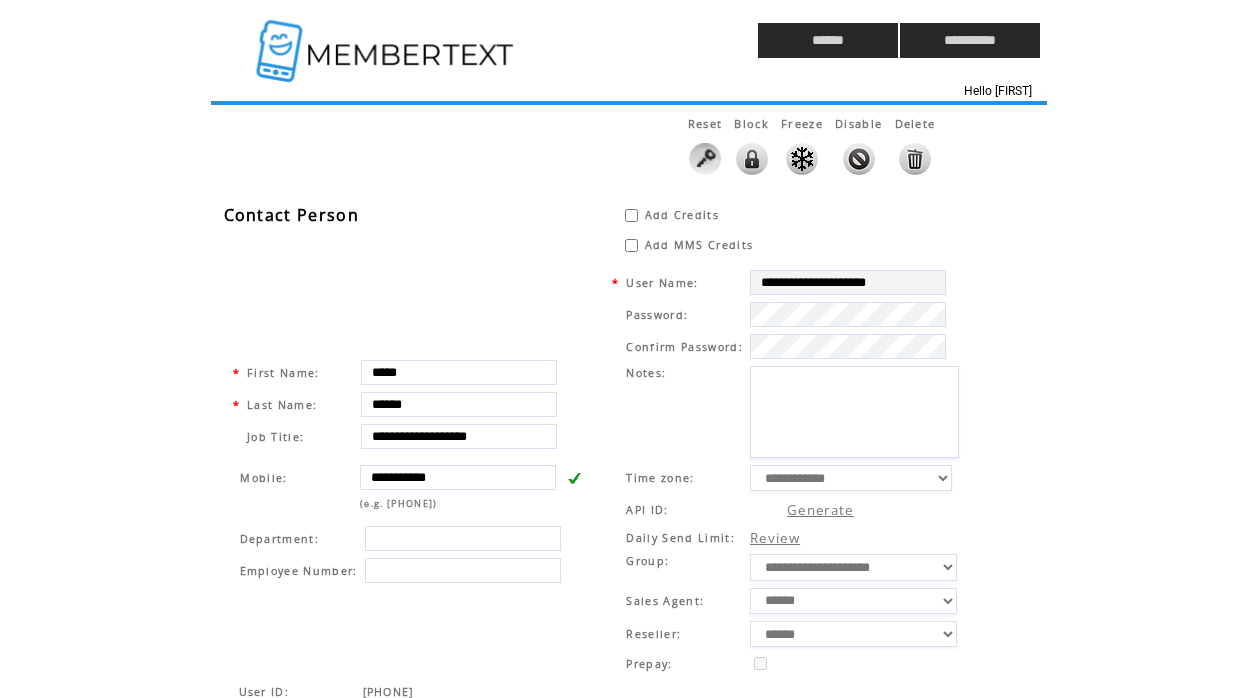scroll, scrollTop: 0, scrollLeft: 0, axis: both 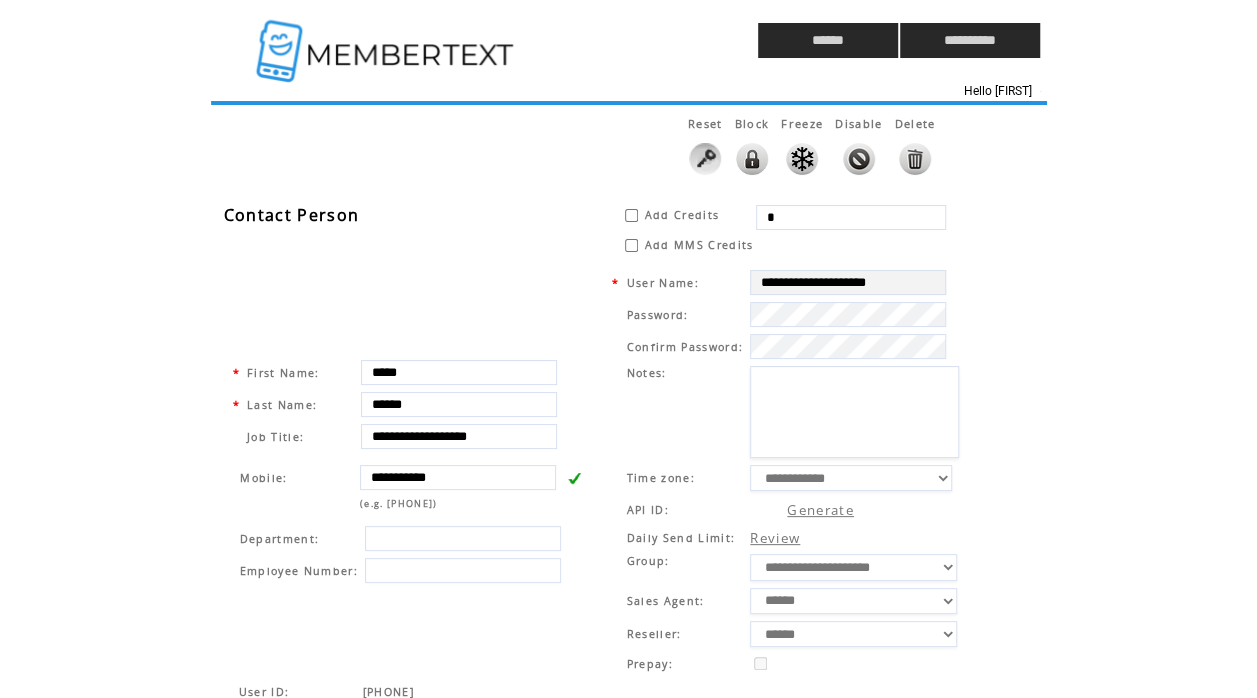 click on "*" at bounding box center [851, 217] 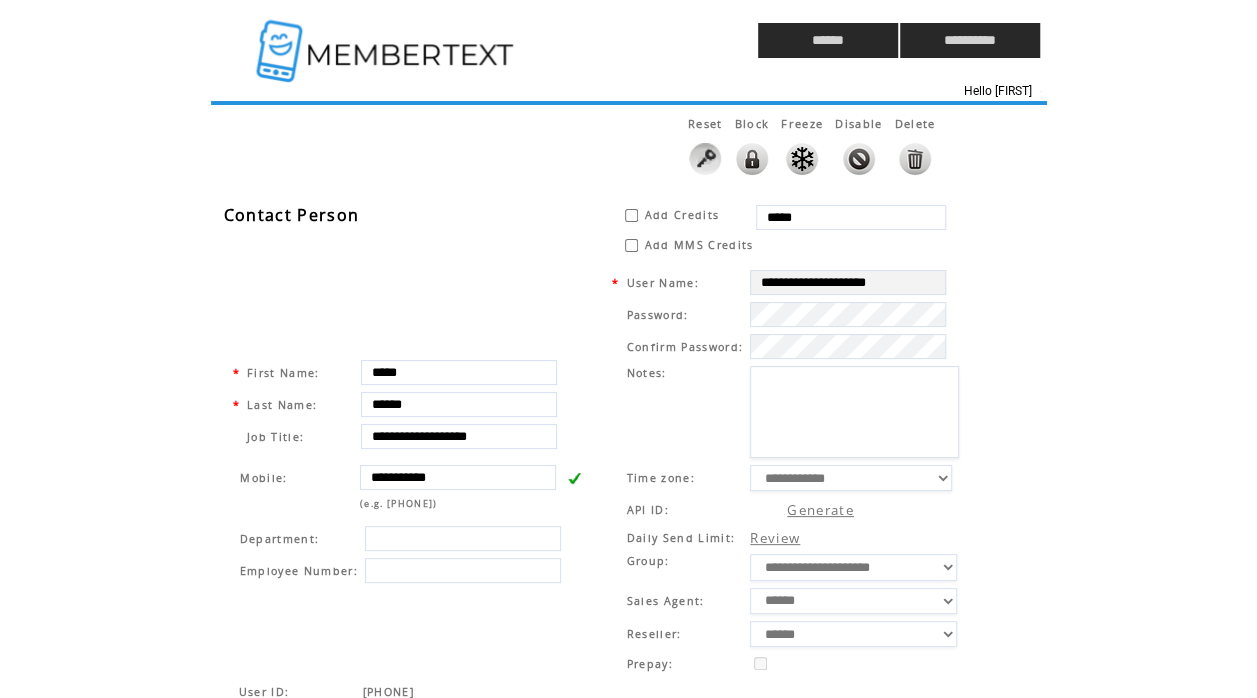 type on "*****" 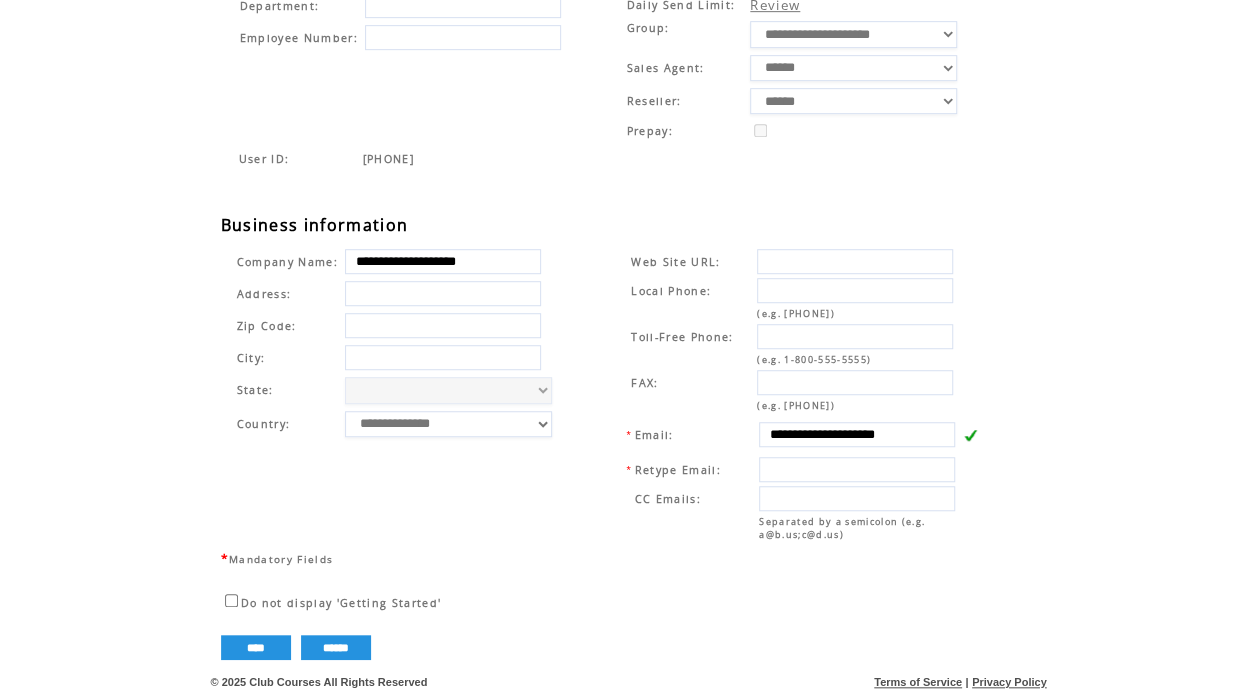 scroll, scrollTop: 542, scrollLeft: 0, axis: vertical 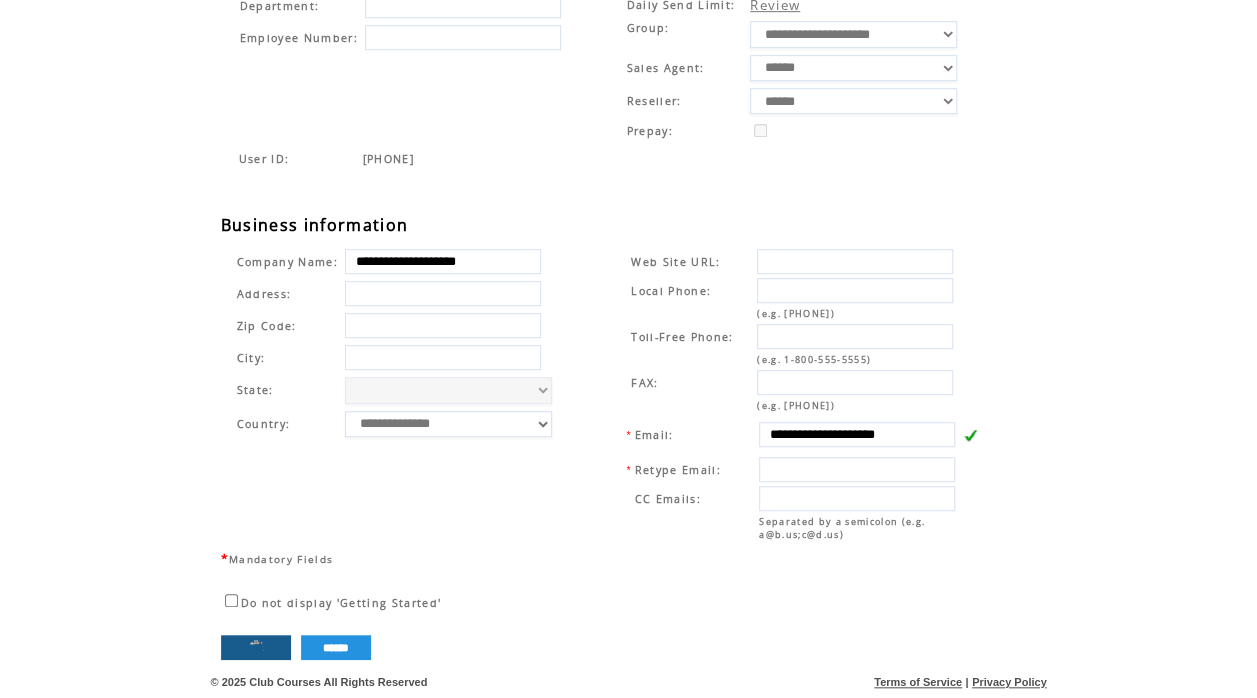 click on "****" at bounding box center (256, 647) 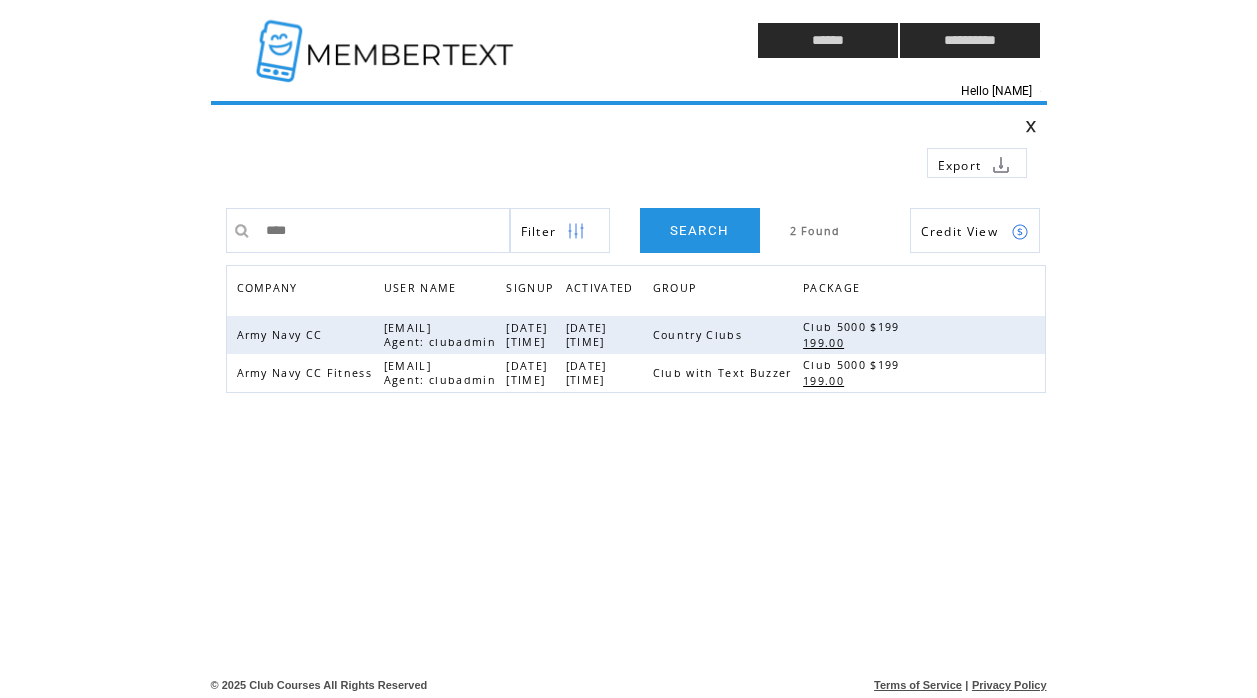 scroll, scrollTop: 0, scrollLeft: 0, axis: both 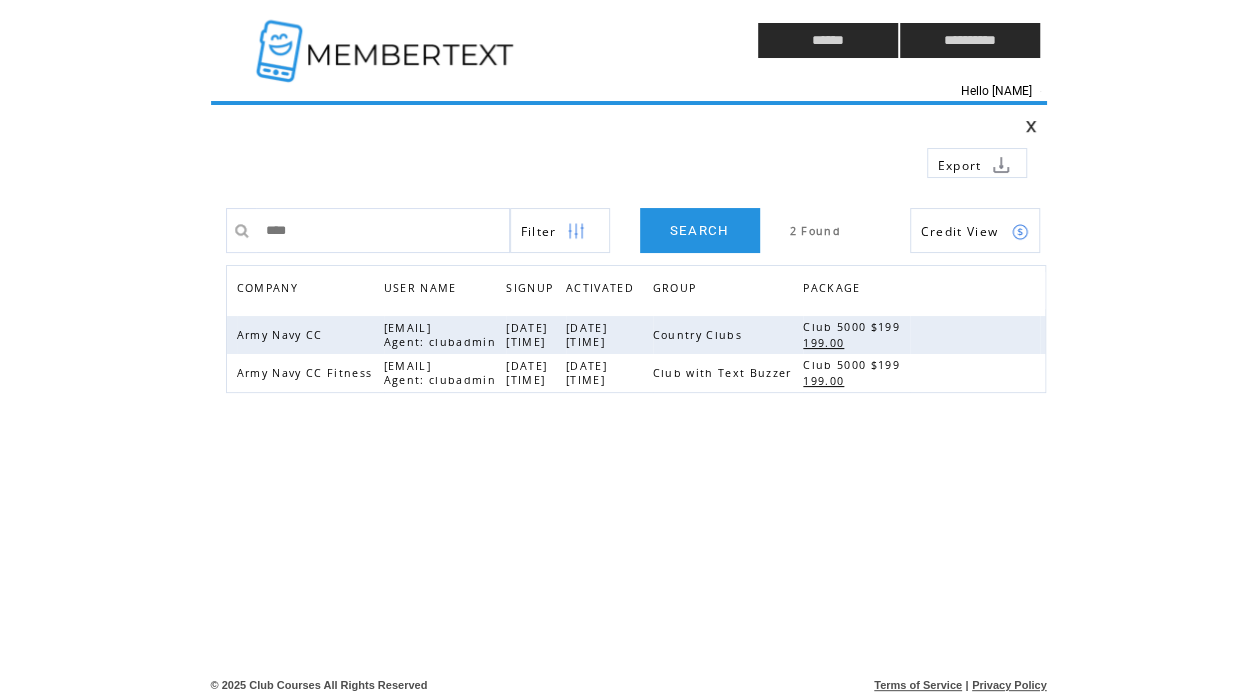 click on "****" at bounding box center (383, 230) 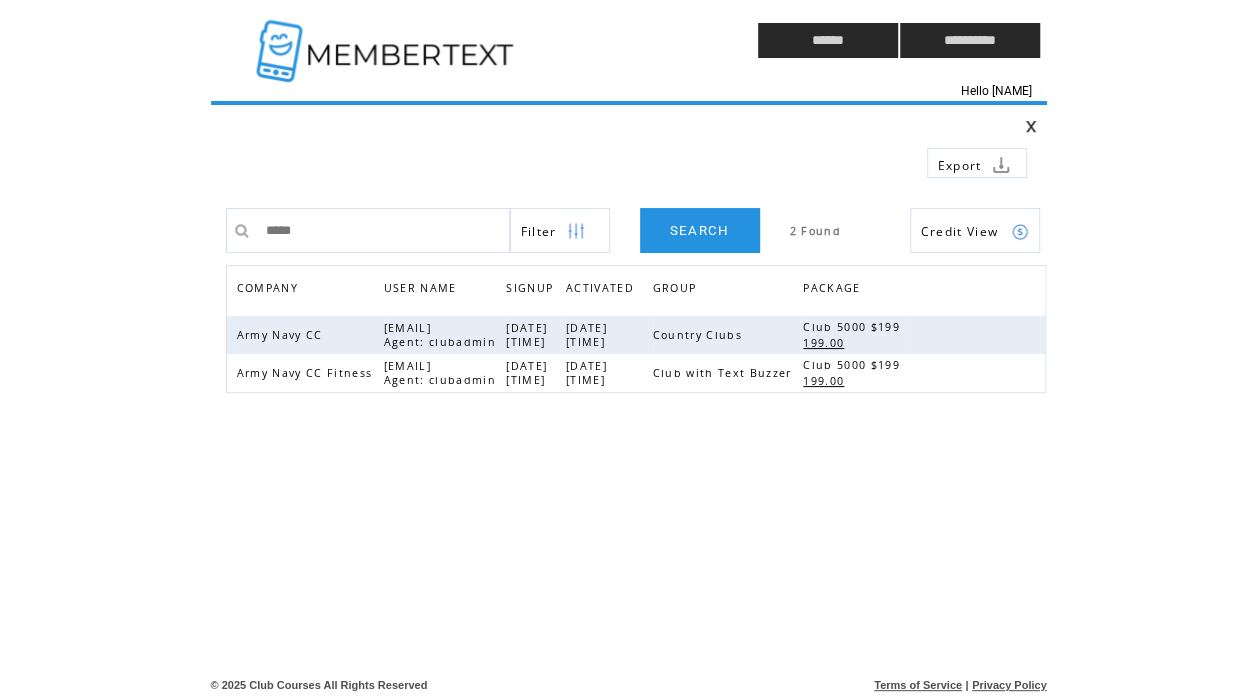 type on "******" 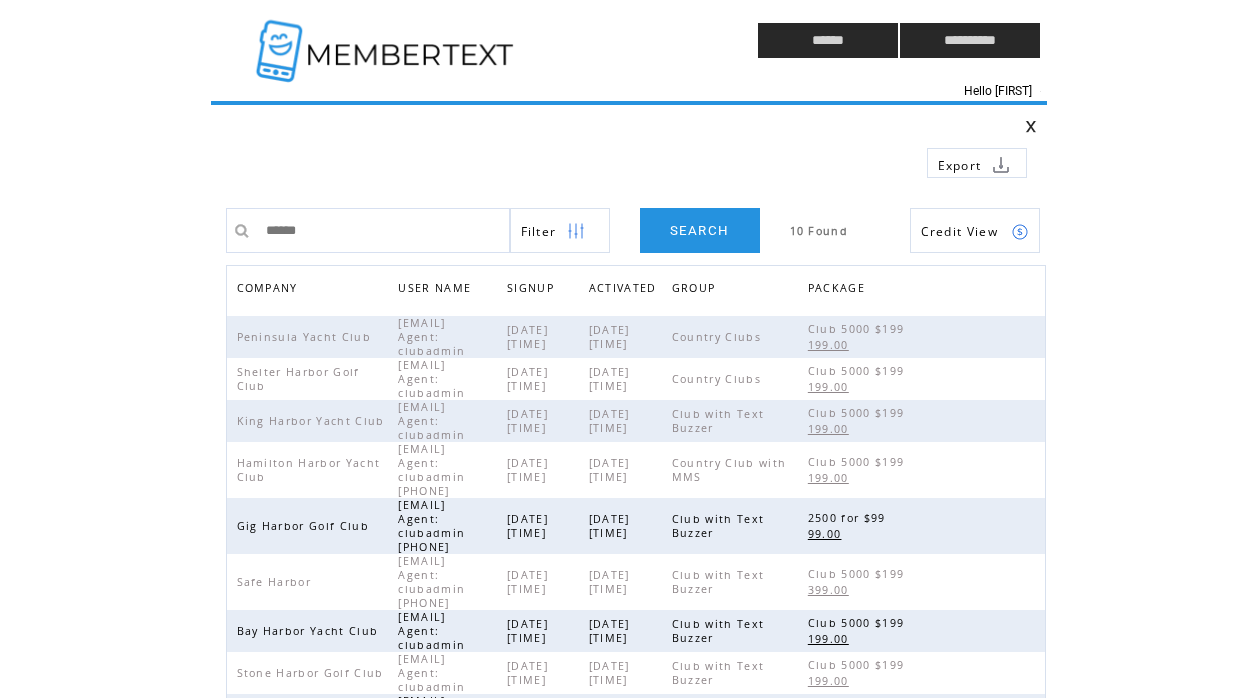 scroll, scrollTop: 0, scrollLeft: 0, axis: both 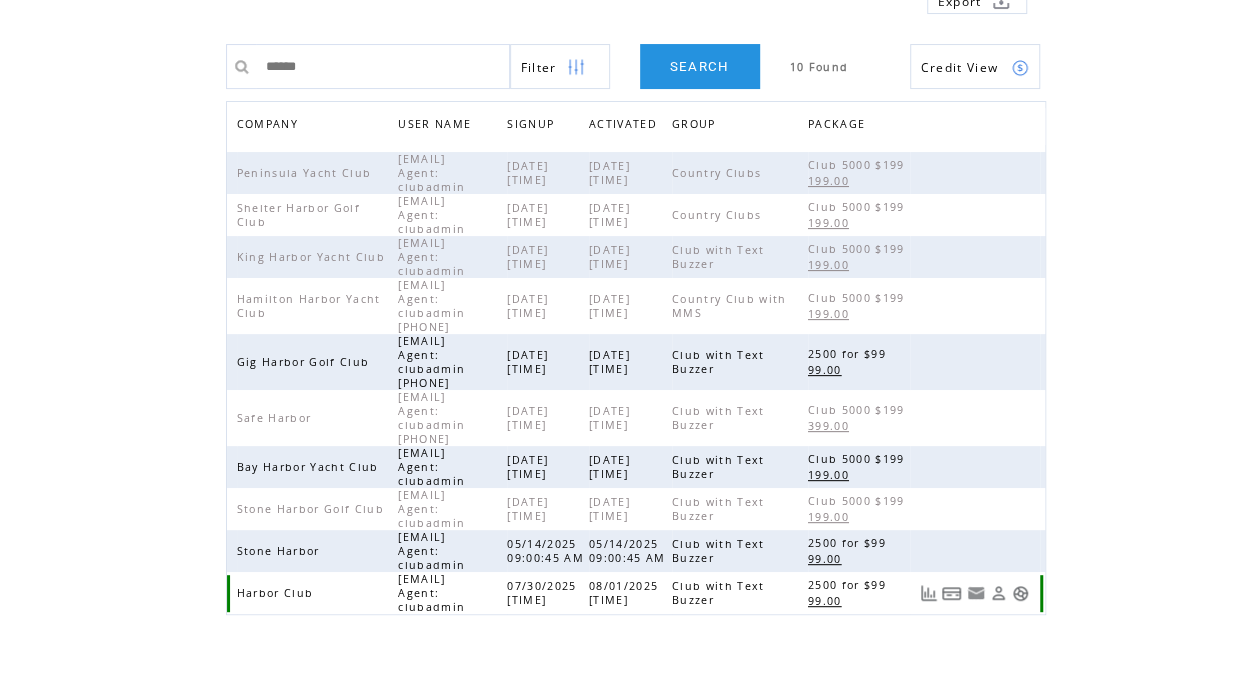 click at bounding box center (1020, 593) 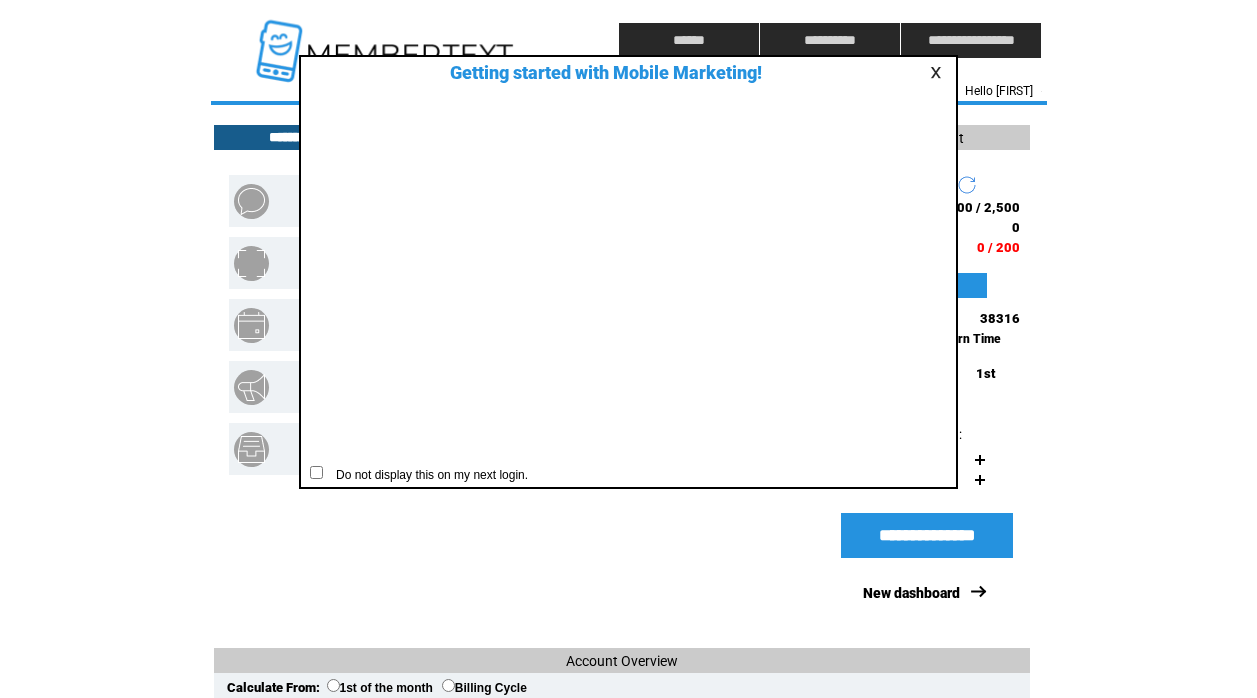 scroll, scrollTop: 0, scrollLeft: 0, axis: both 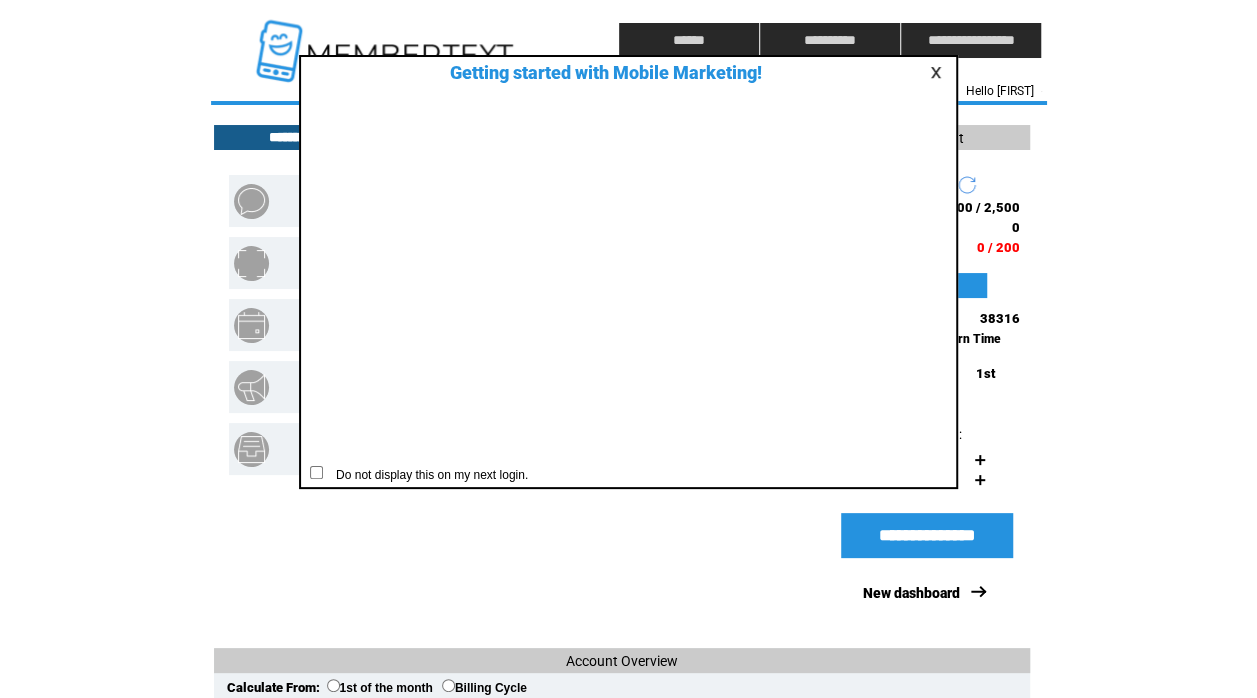 click at bounding box center (939, 72) 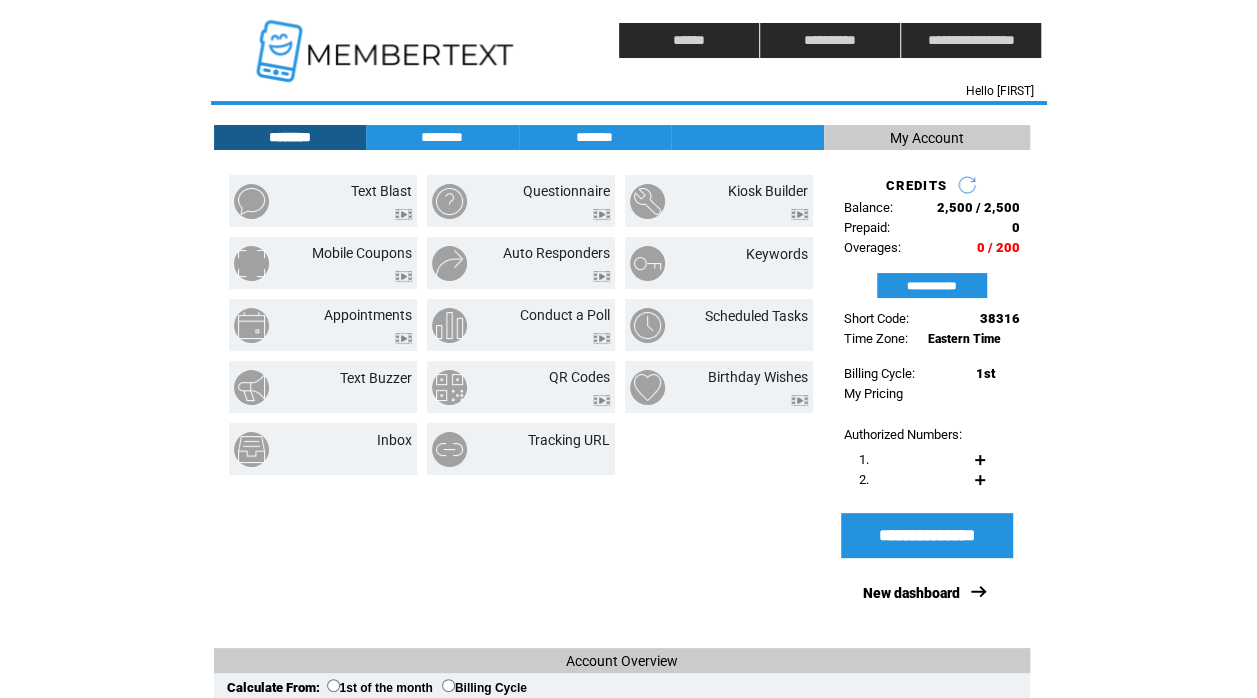 click on "**********" 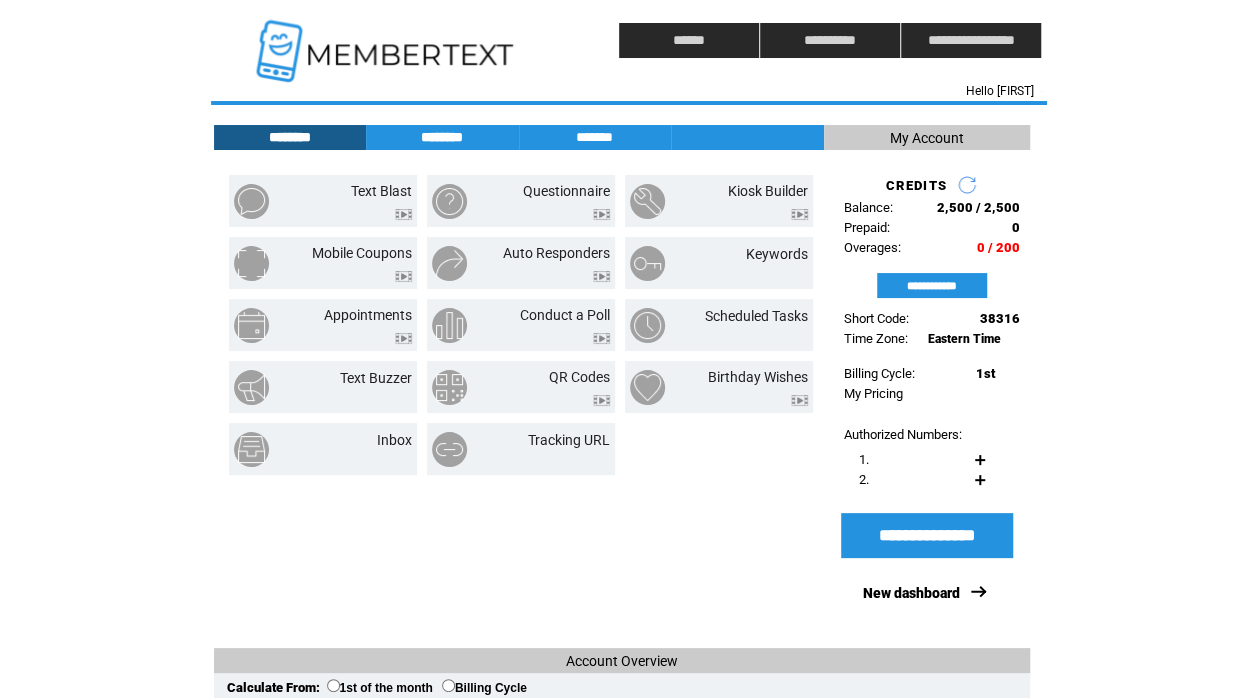 click on "********" at bounding box center (442, 137) 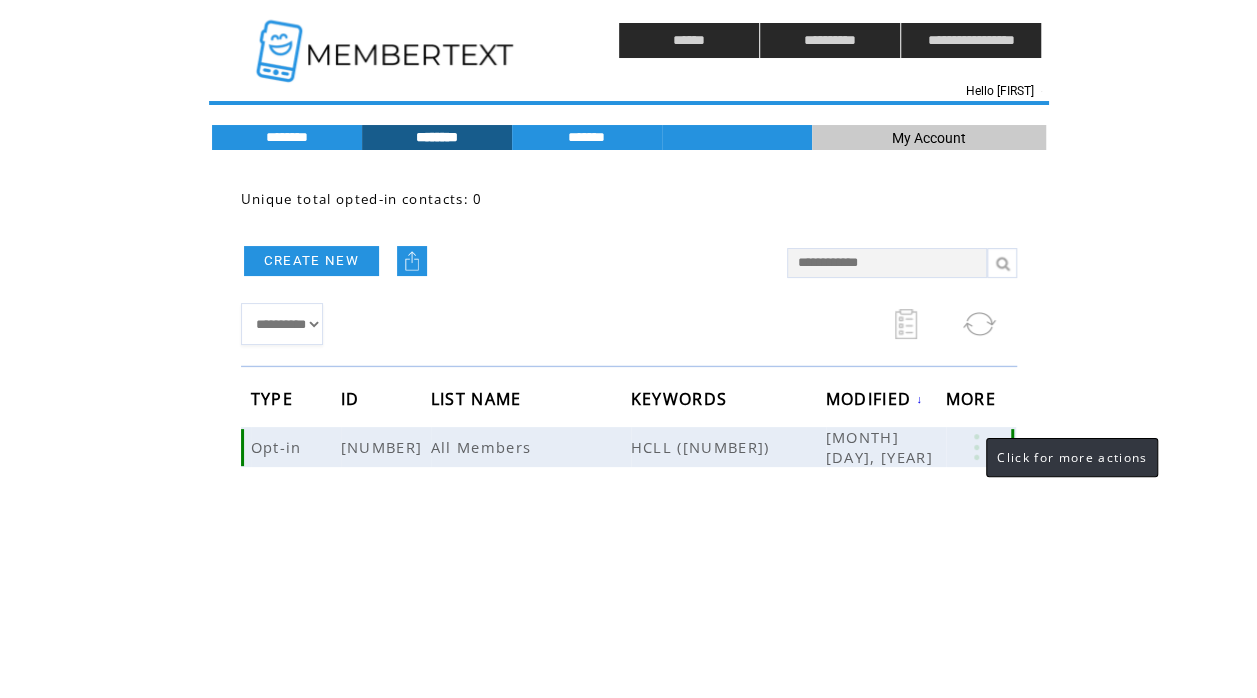 click at bounding box center (976, 447) 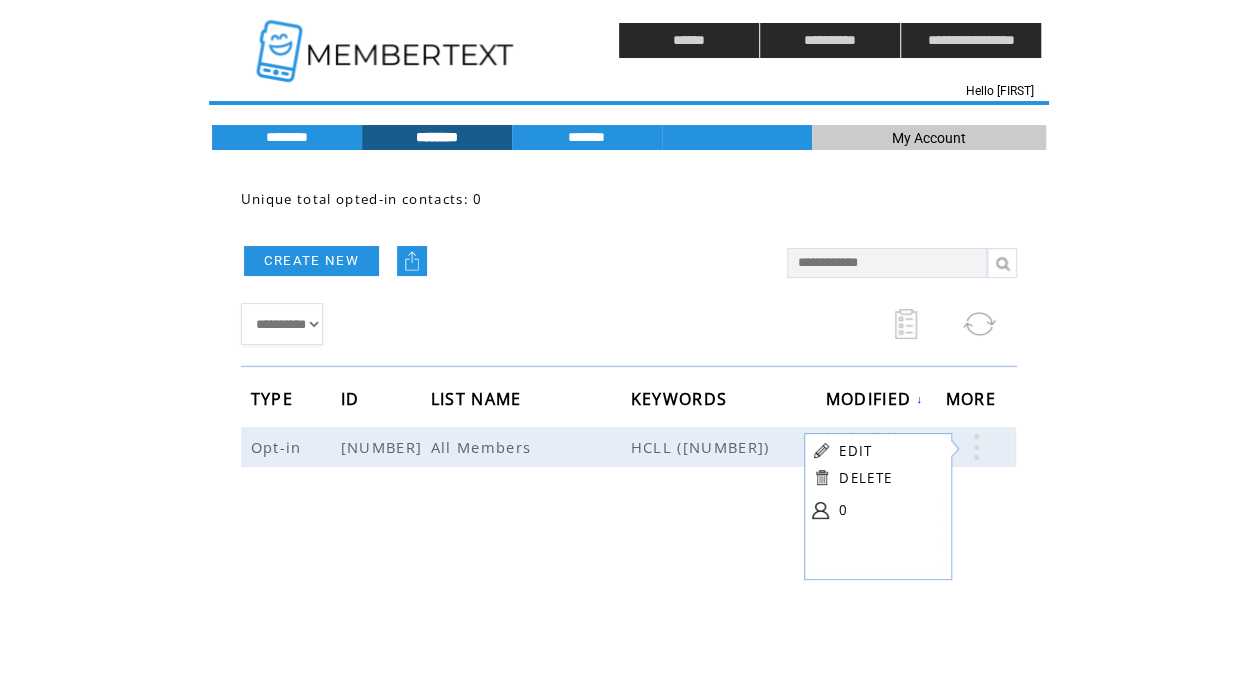 click on "CREATE NEW" at bounding box center (504, 260) 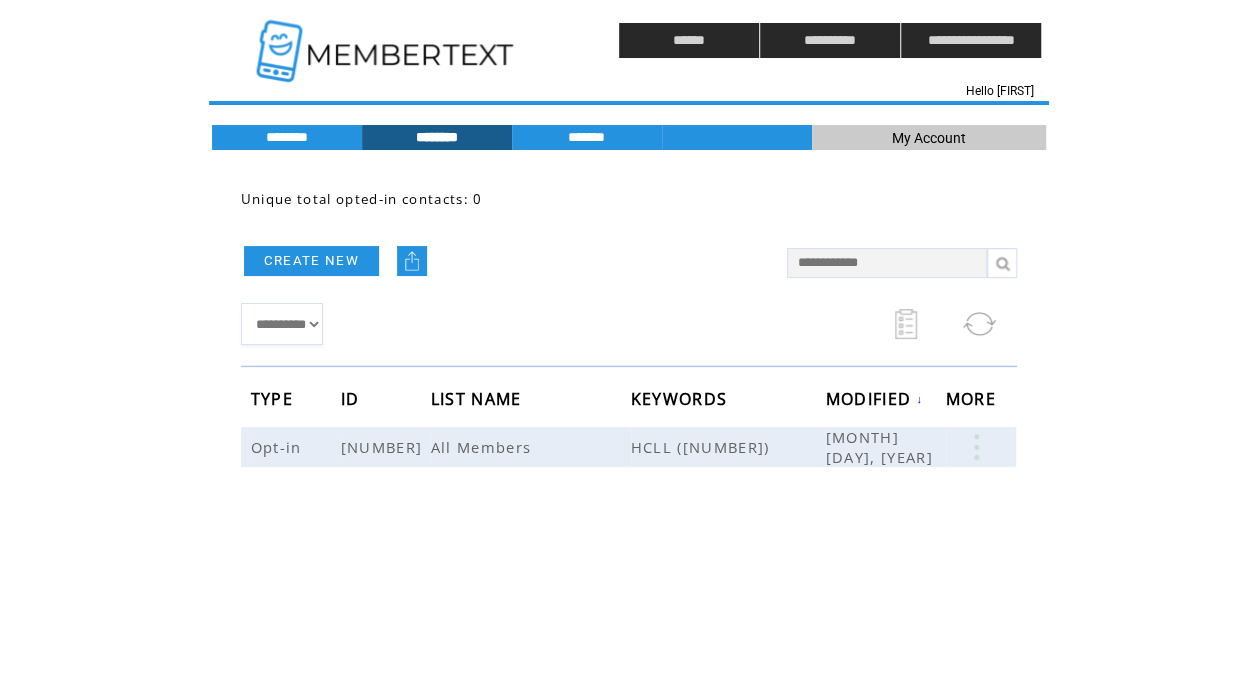 click on "CREATE NEW" at bounding box center [504, 260] 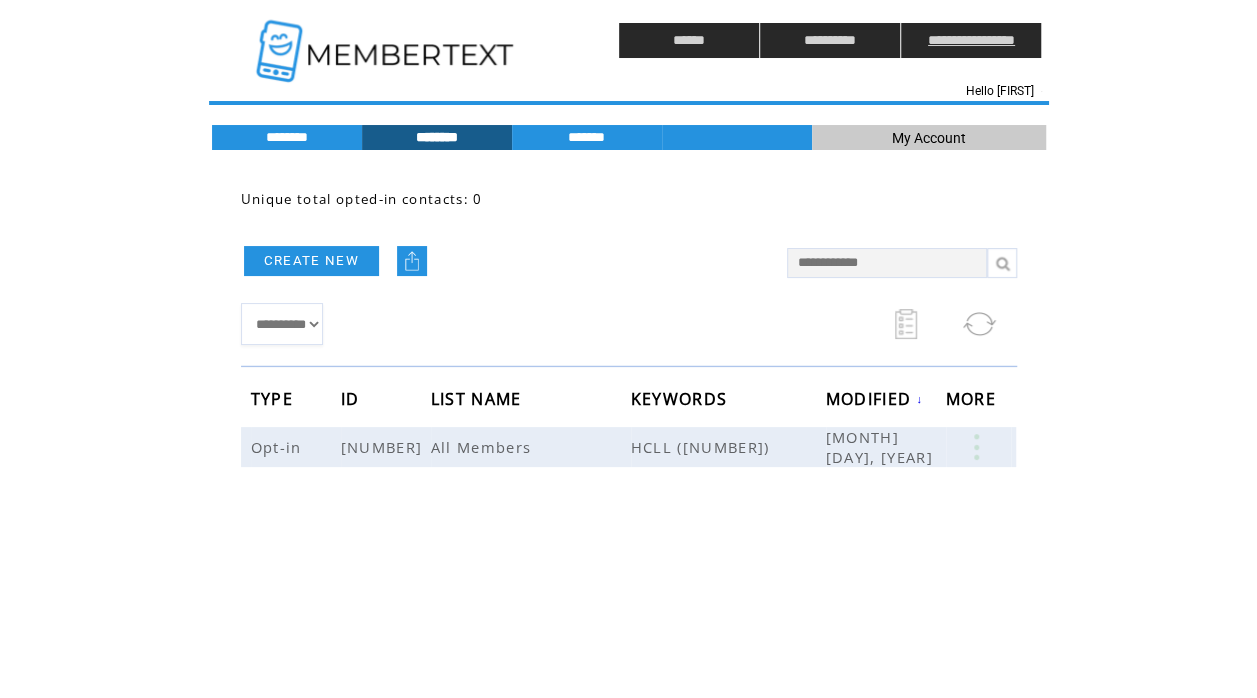 click on "**********" at bounding box center (971, 40) 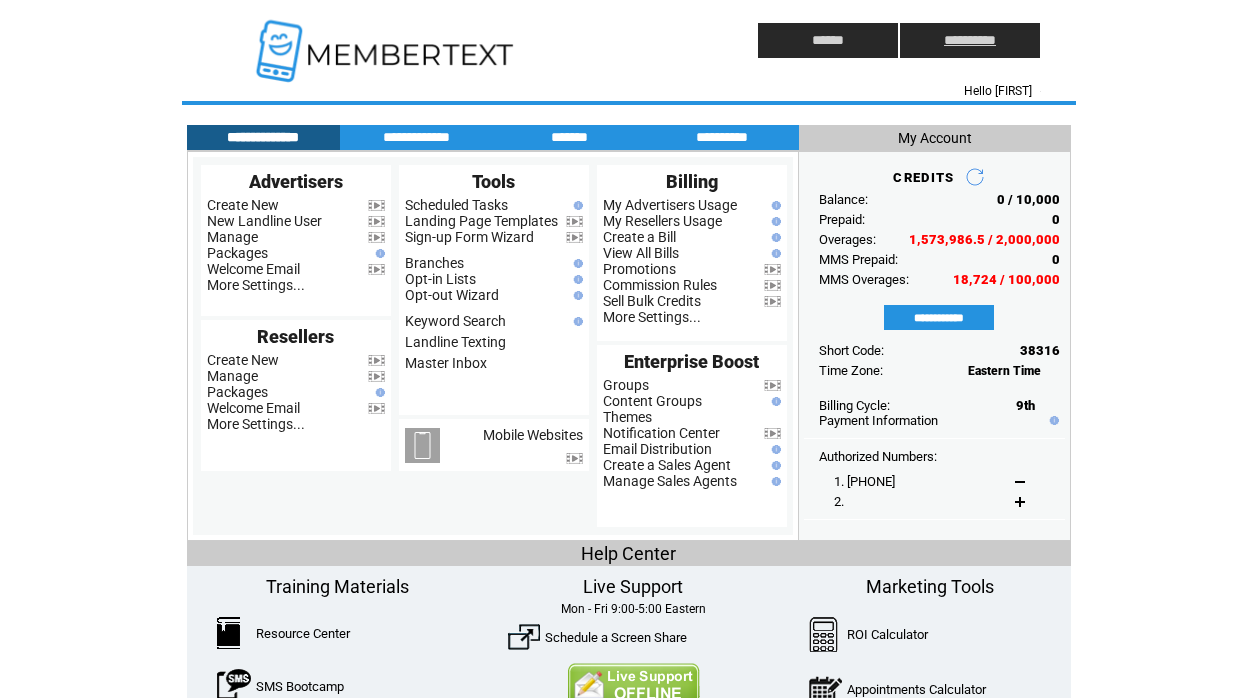 scroll, scrollTop: 0, scrollLeft: 0, axis: both 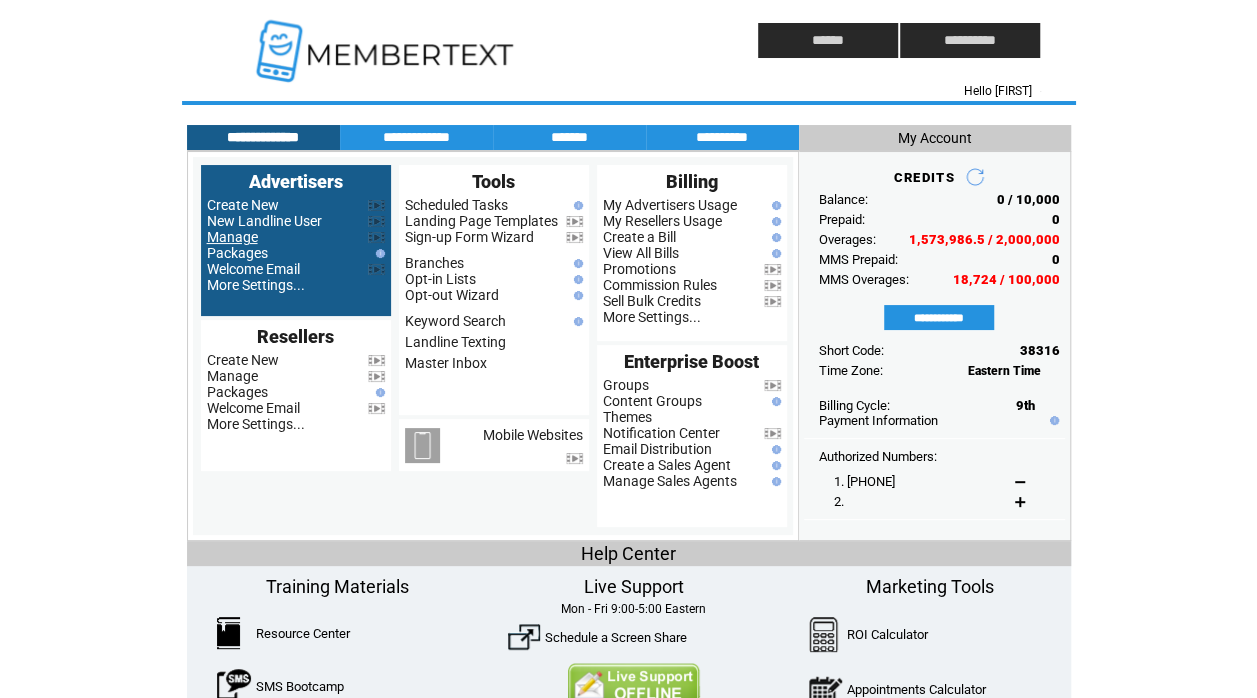 click on "Manage" at bounding box center (232, 237) 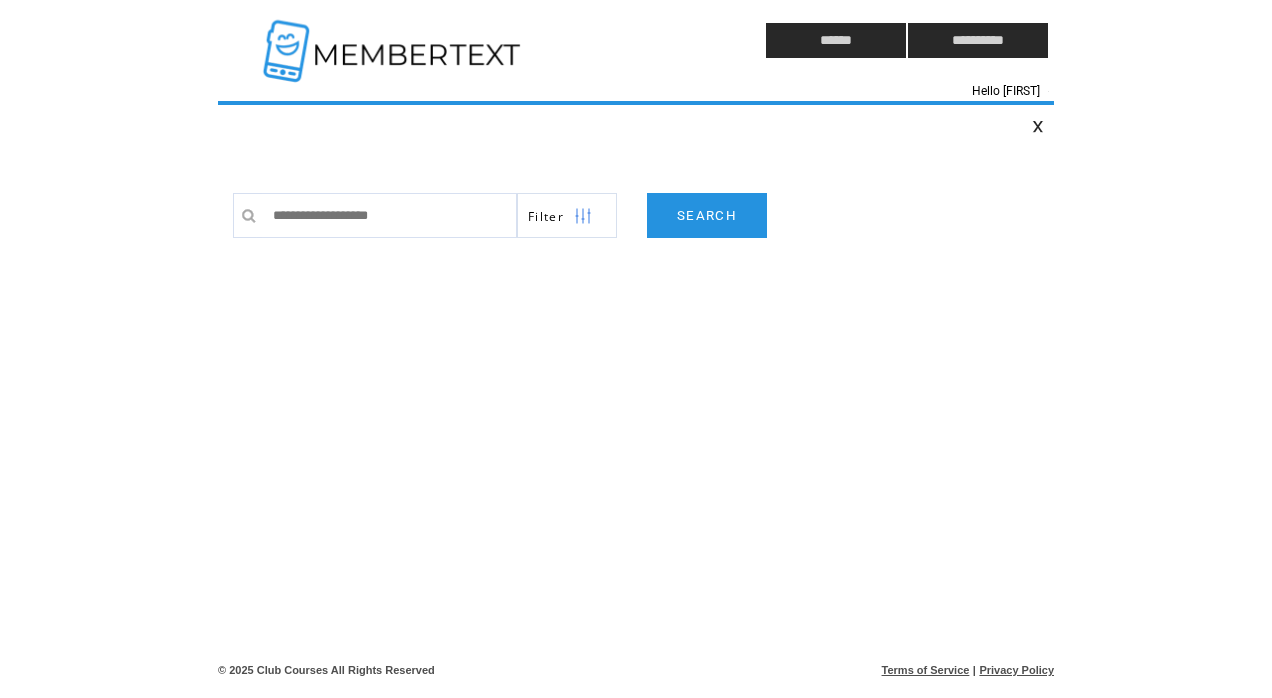 scroll, scrollTop: 0, scrollLeft: 0, axis: both 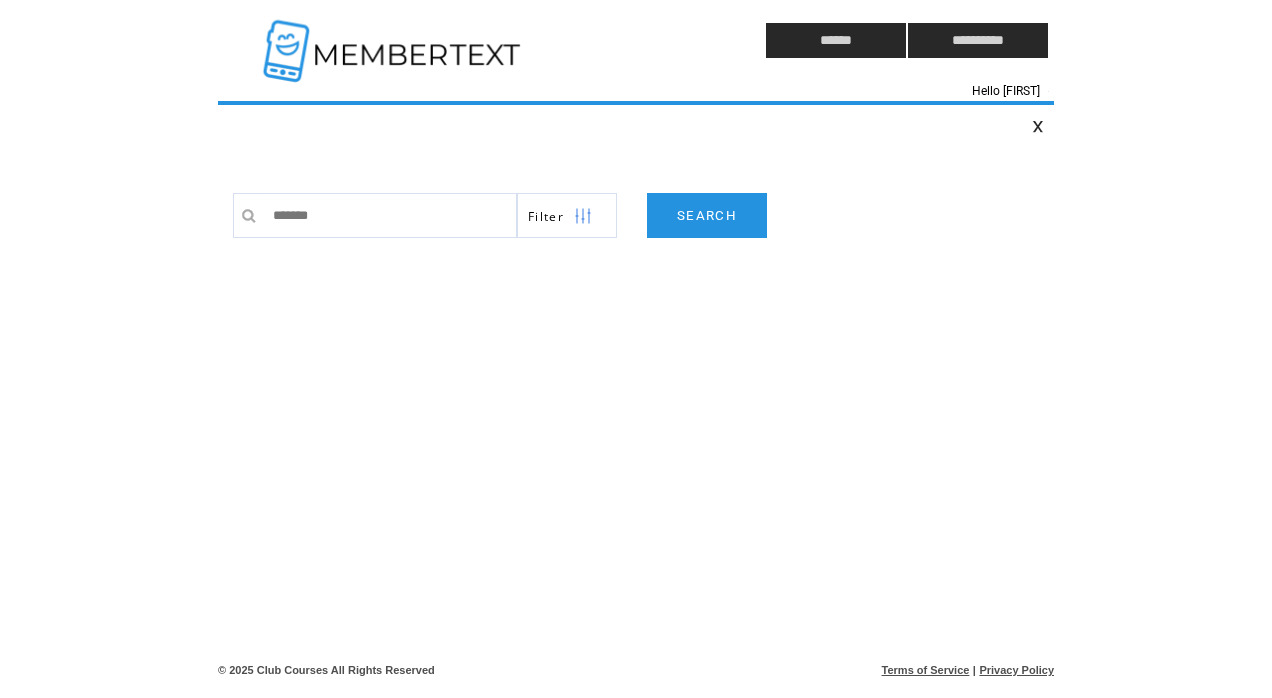 type on "********" 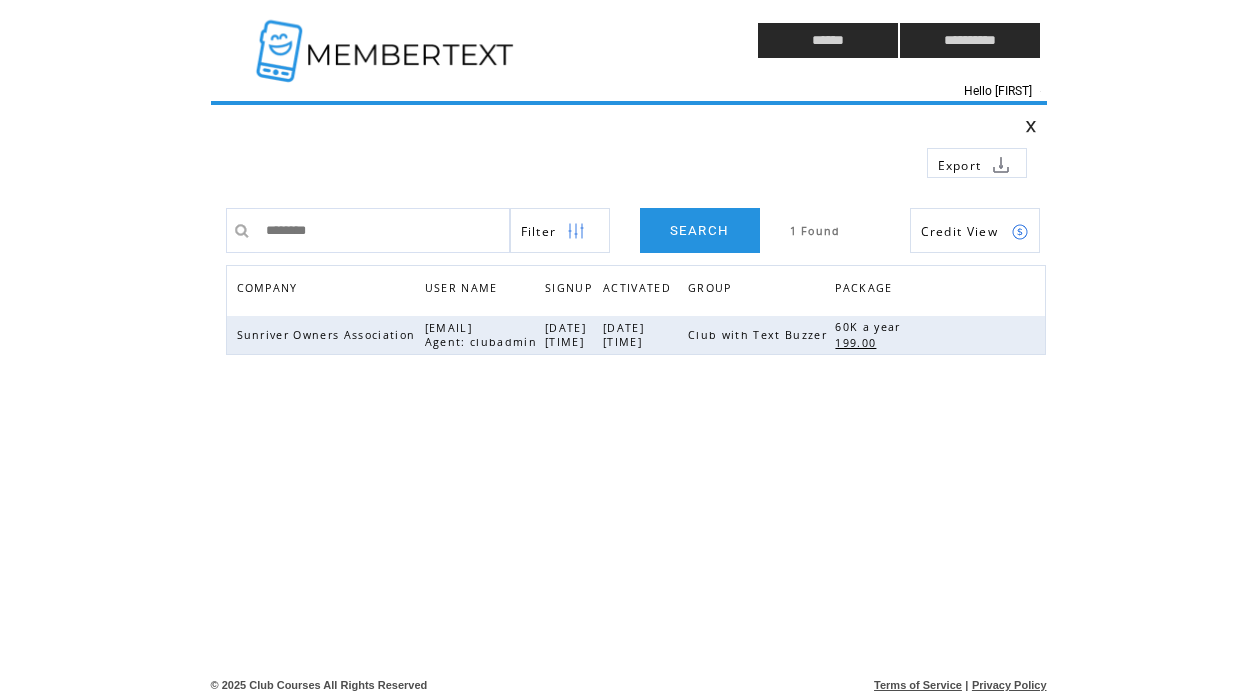 scroll, scrollTop: 0, scrollLeft: 0, axis: both 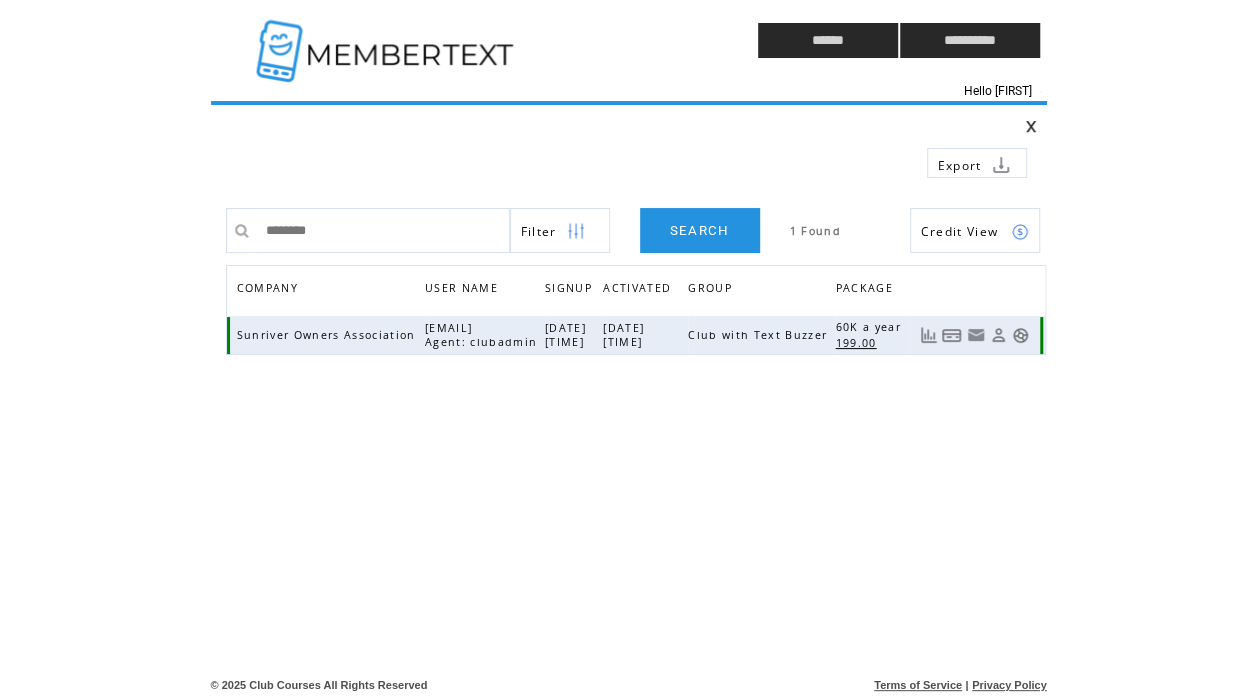 click at bounding box center [1020, 335] 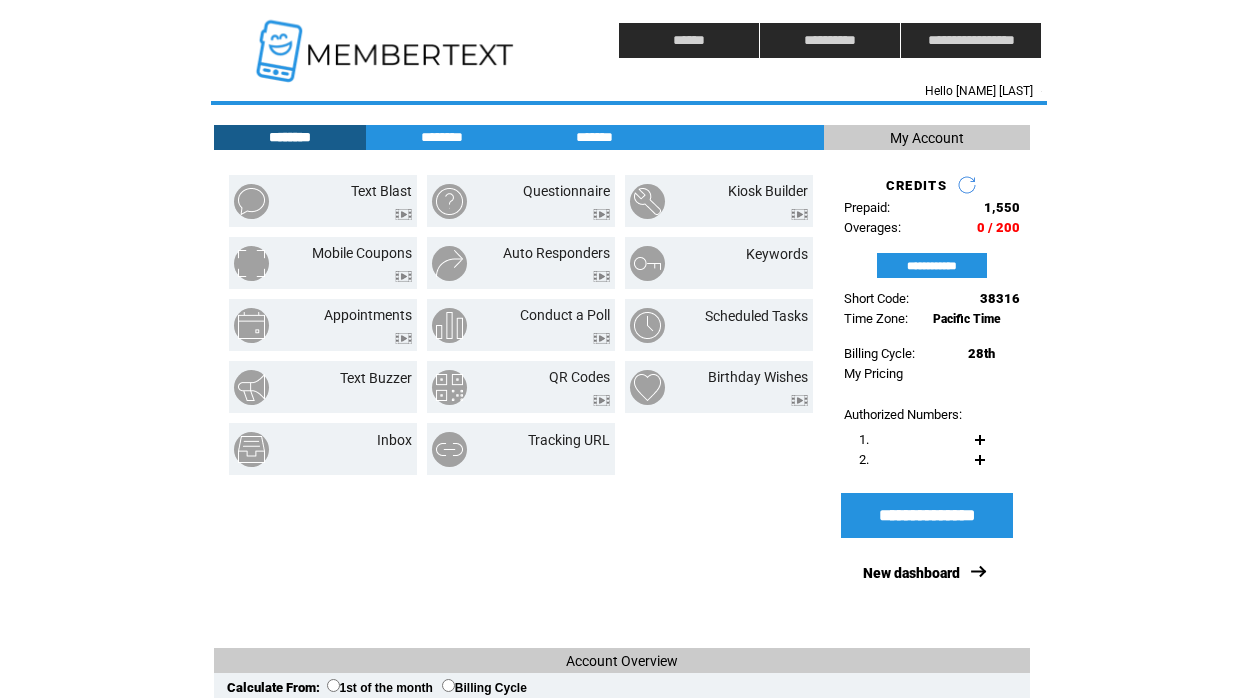 scroll, scrollTop: 0, scrollLeft: 0, axis: both 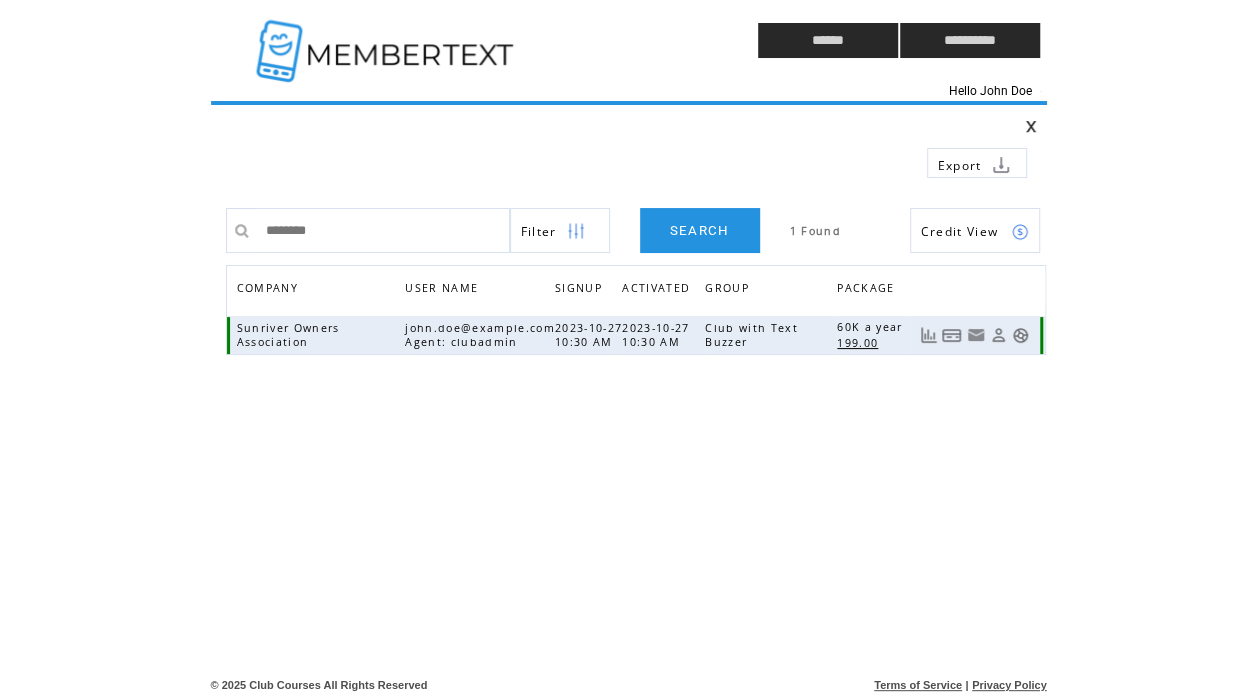 click on "199.00" at bounding box center [860, 343] 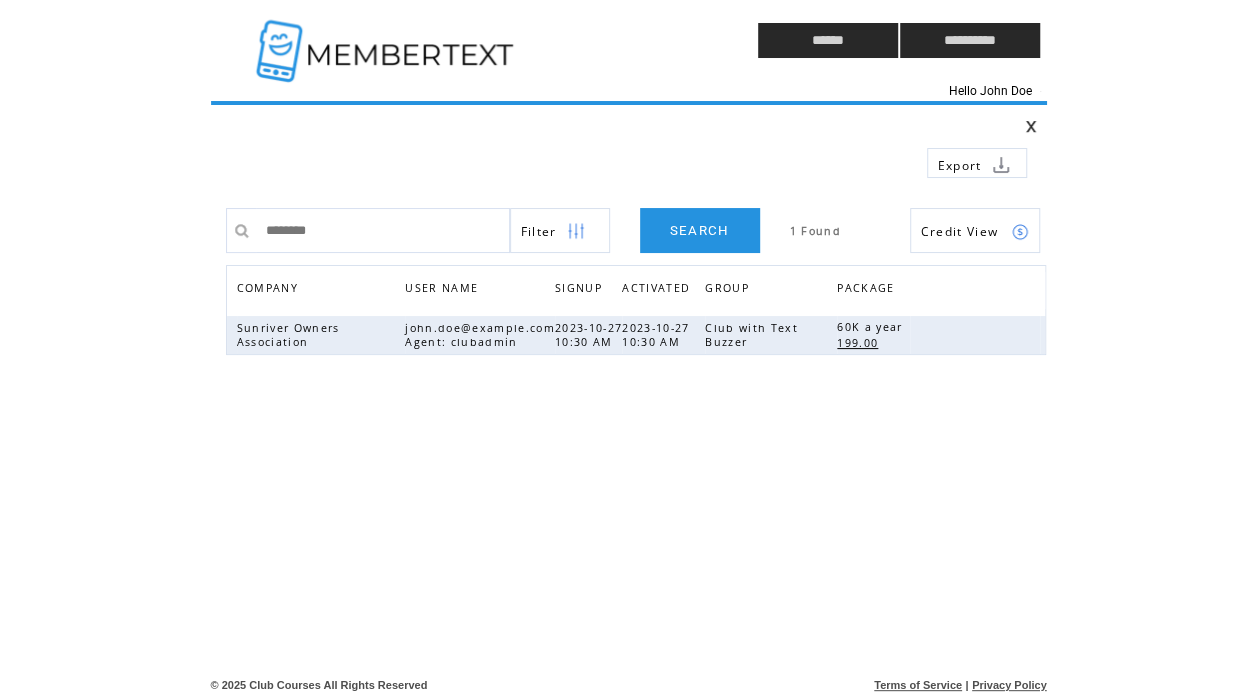 click at bounding box center [447, 40] 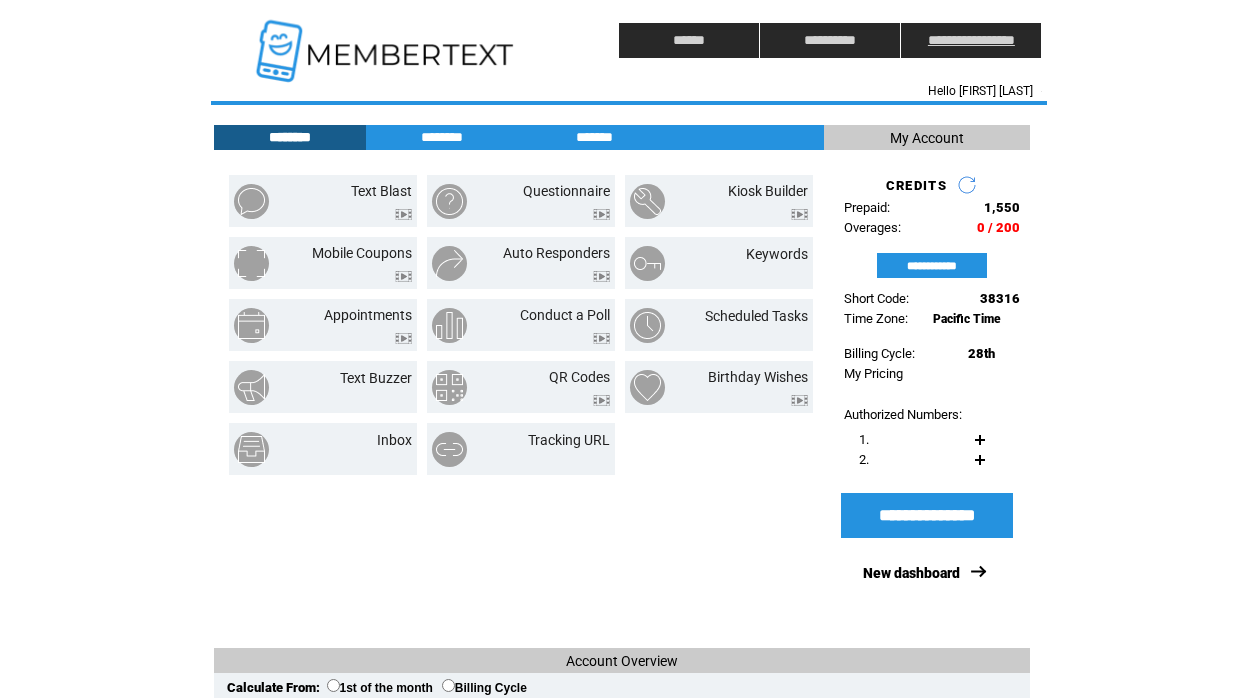 scroll, scrollTop: 0, scrollLeft: 0, axis: both 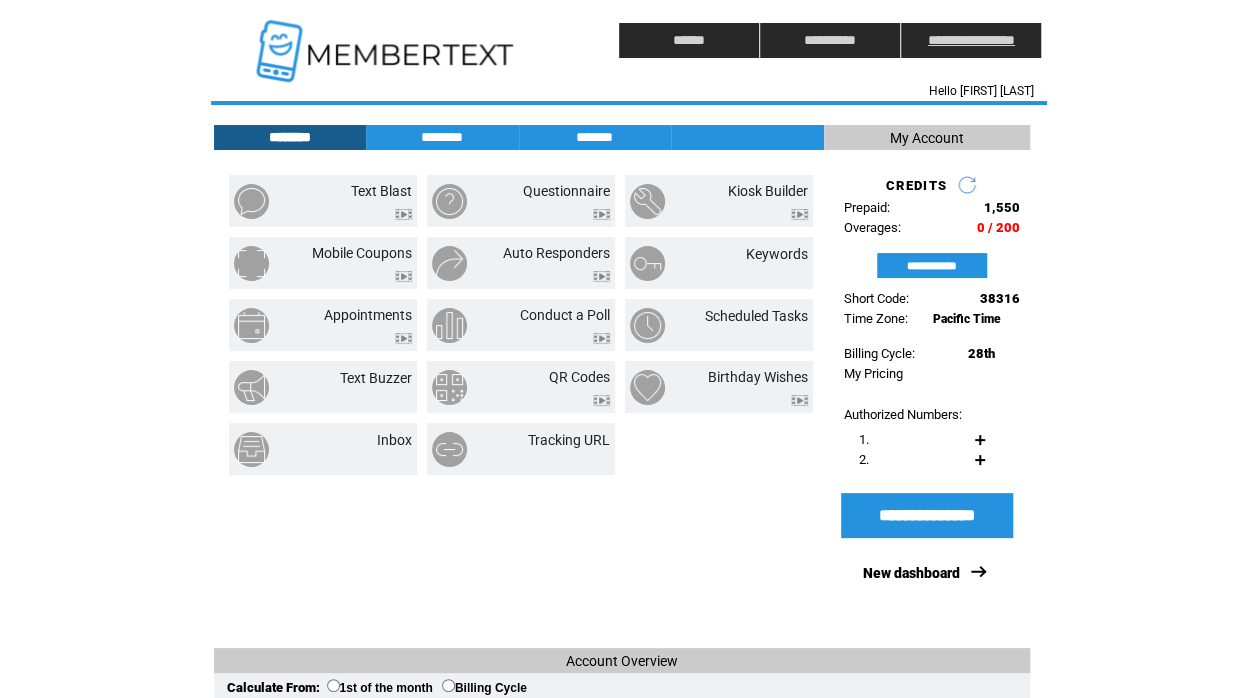 click on "**********" at bounding box center [971, 40] 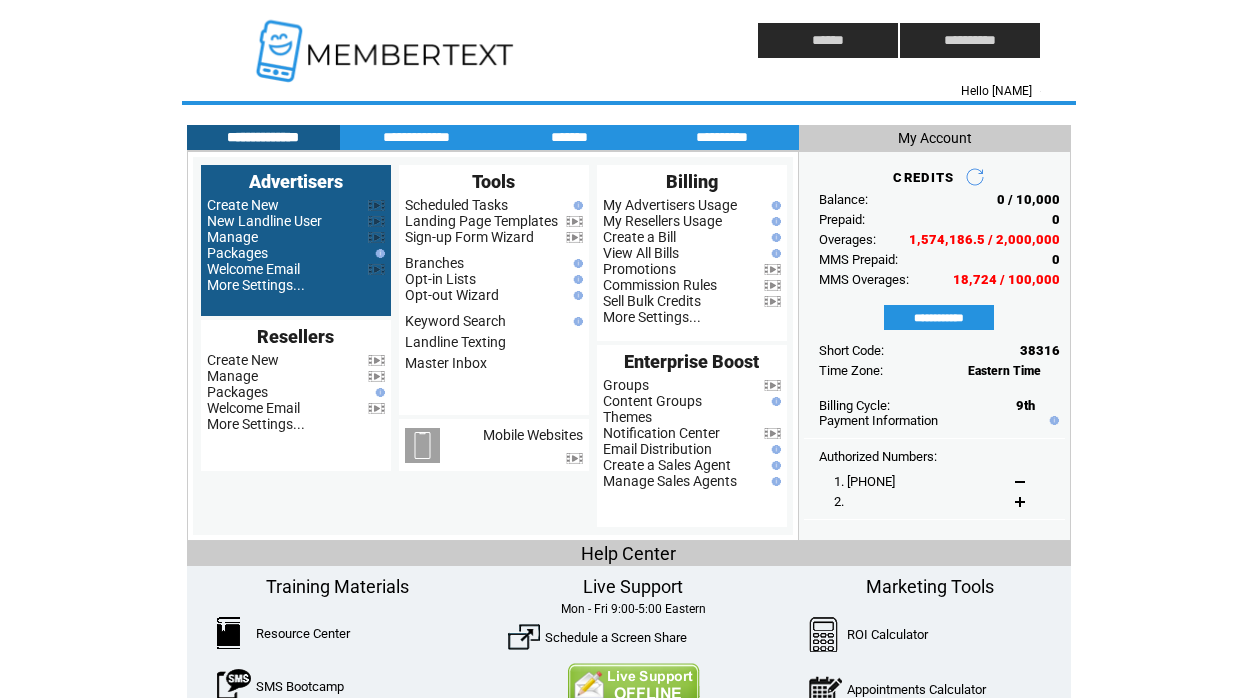 scroll, scrollTop: 0, scrollLeft: 0, axis: both 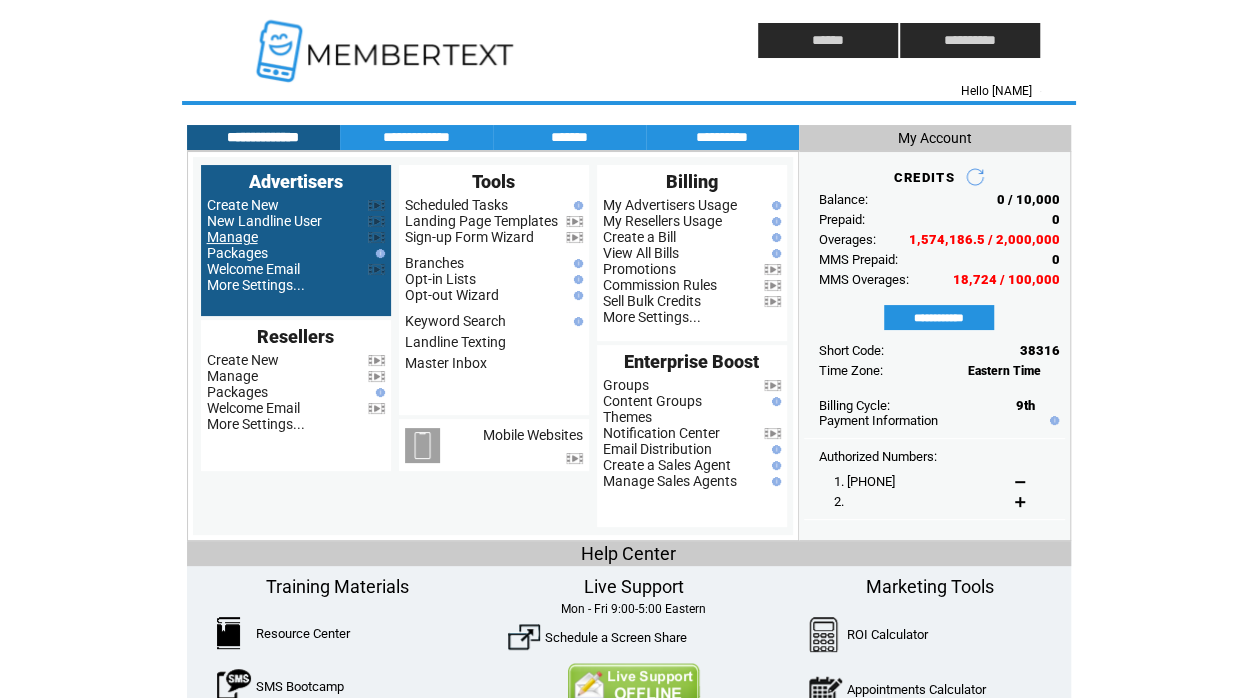 click on "Manage" at bounding box center [232, 237] 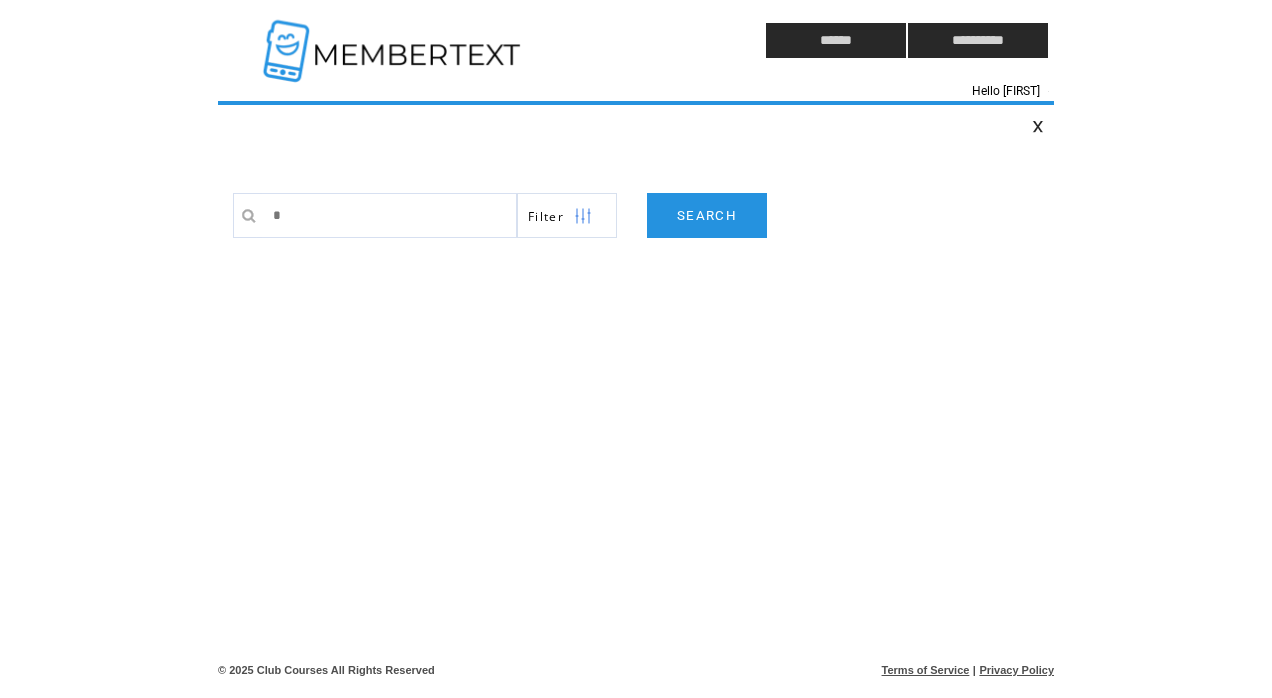 scroll, scrollTop: 0, scrollLeft: 0, axis: both 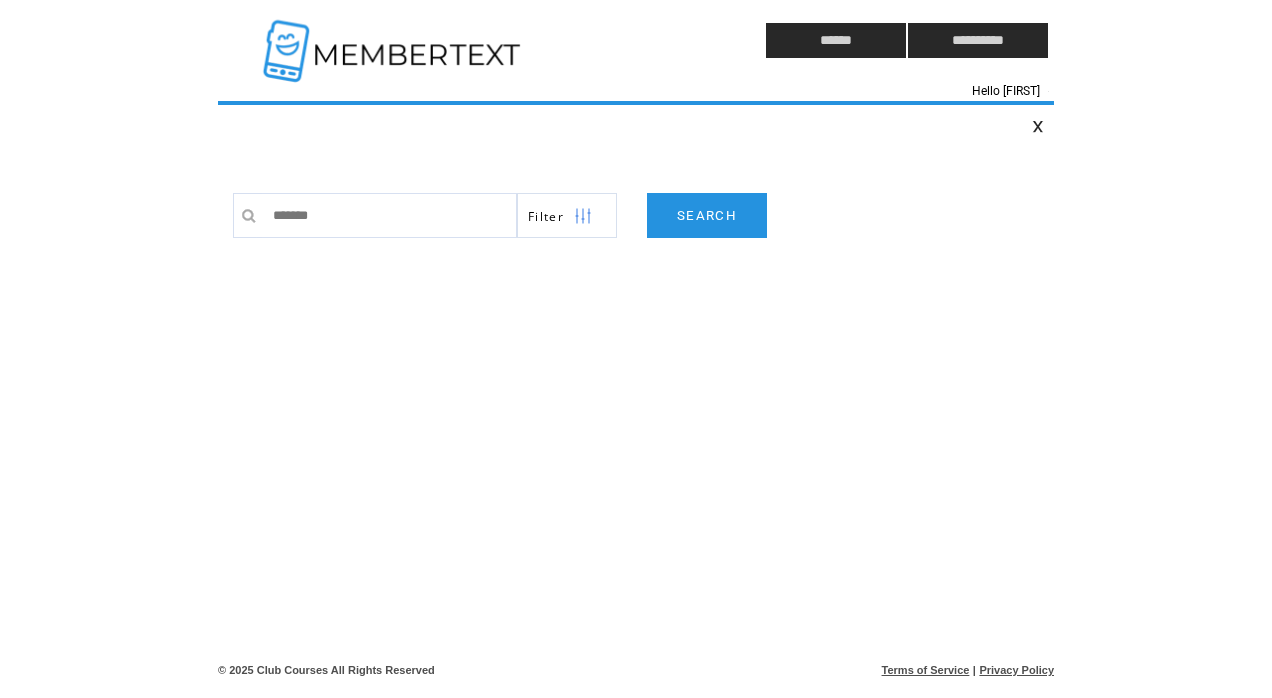 type on "********" 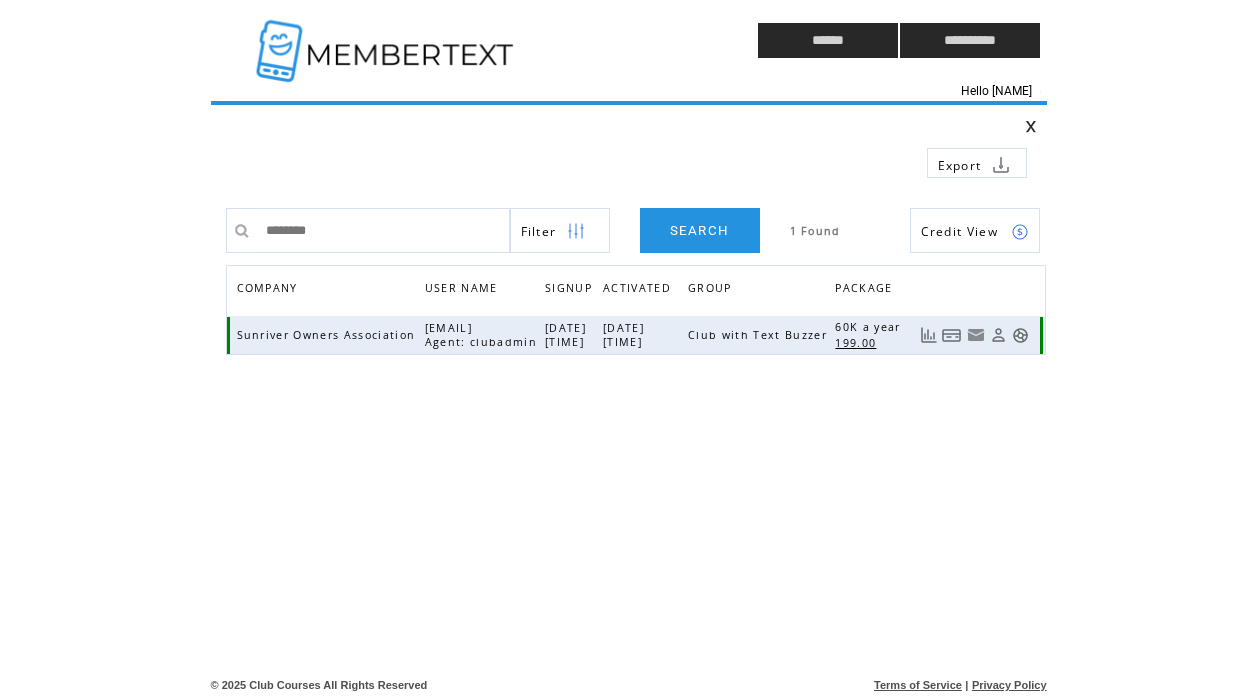 scroll, scrollTop: 0, scrollLeft: 0, axis: both 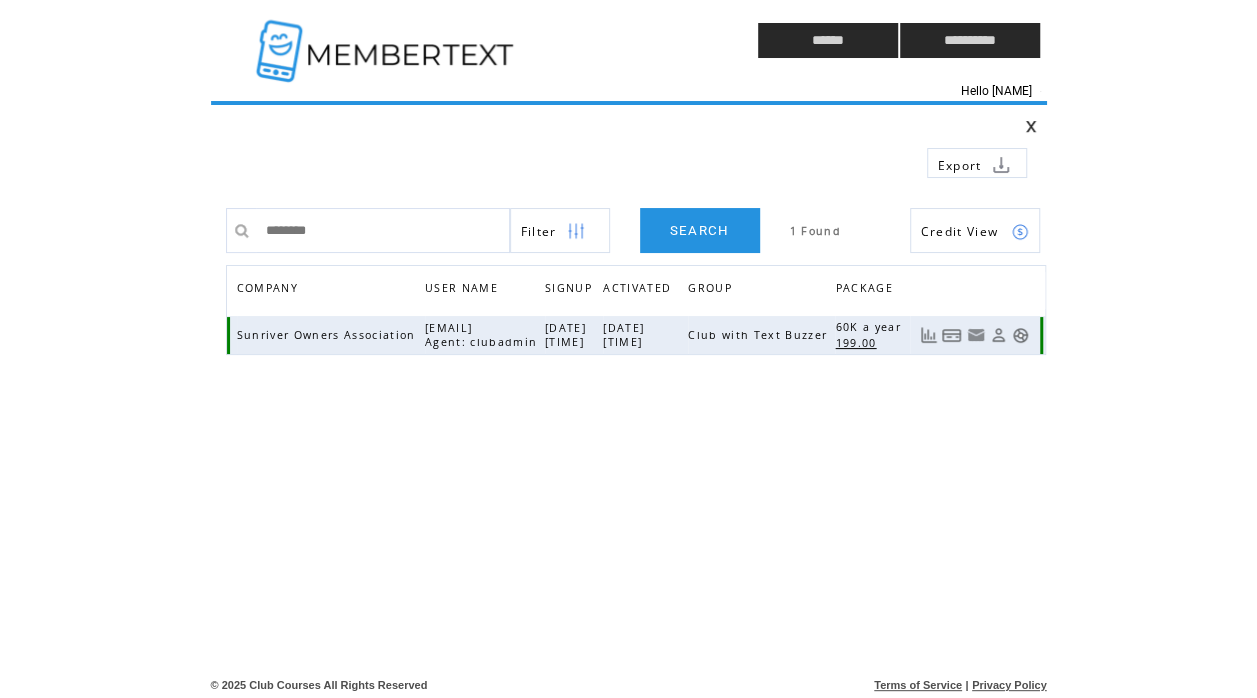 click on "199.00" at bounding box center [858, 343] 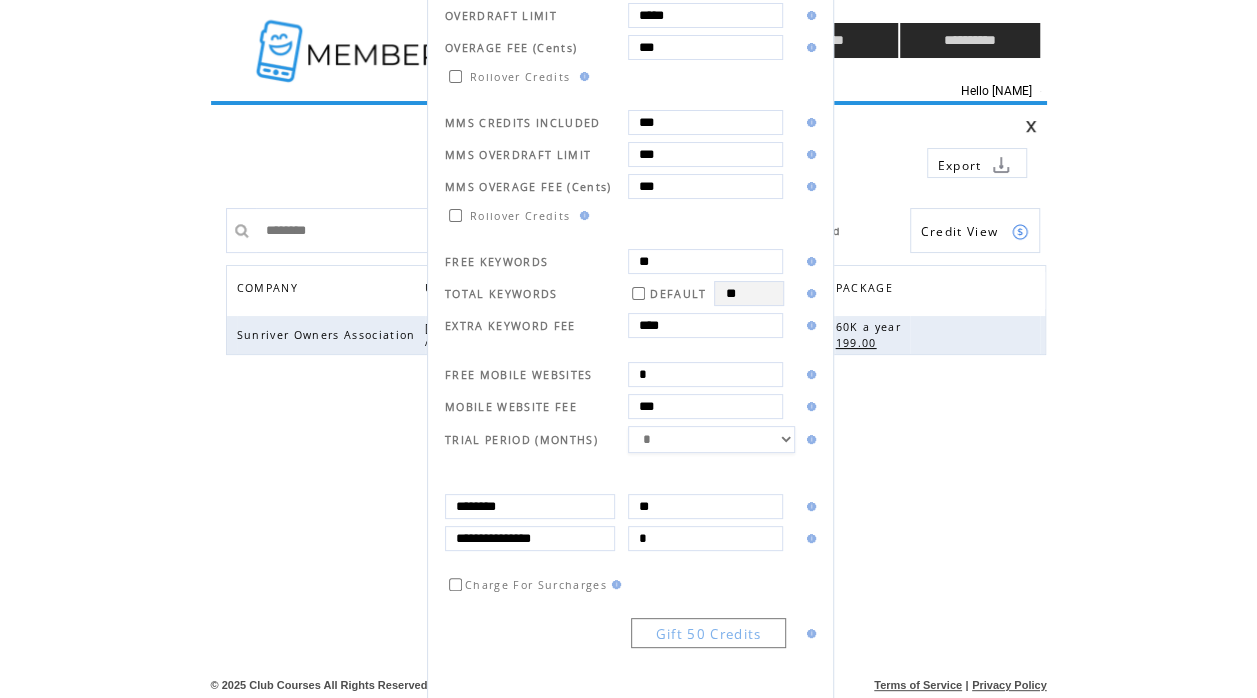 scroll, scrollTop: 386, scrollLeft: 0, axis: vertical 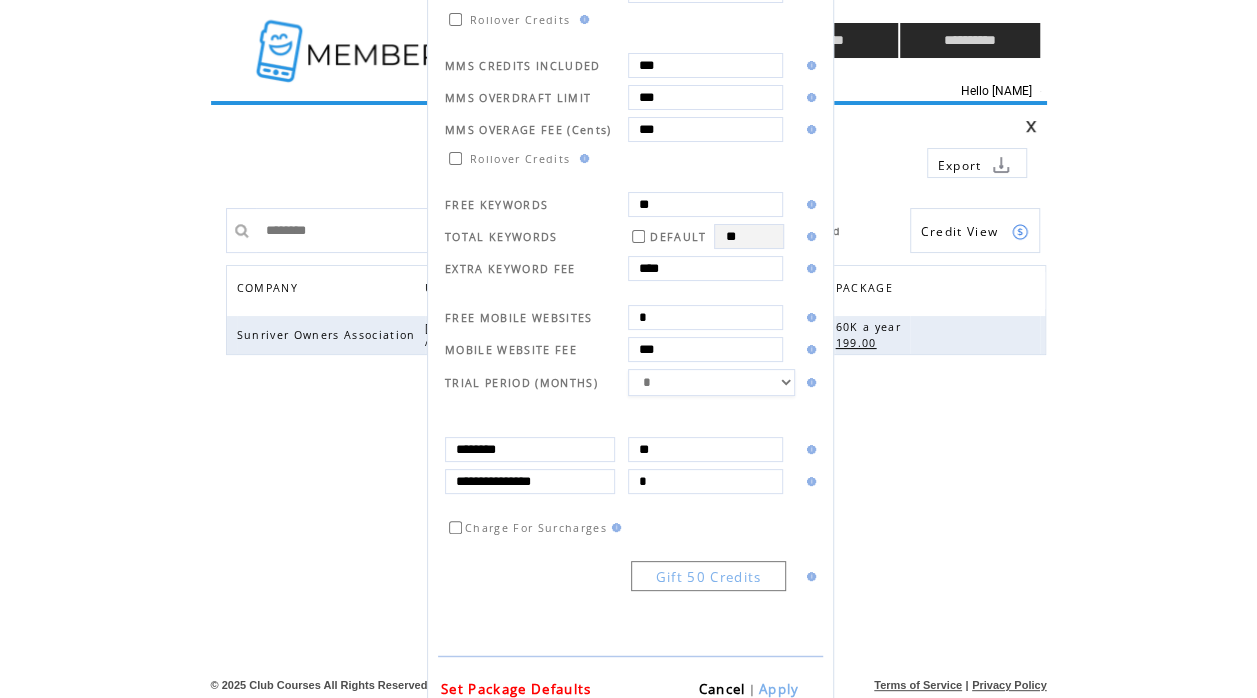 click on "Cancel" at bounding box center (721, 689) 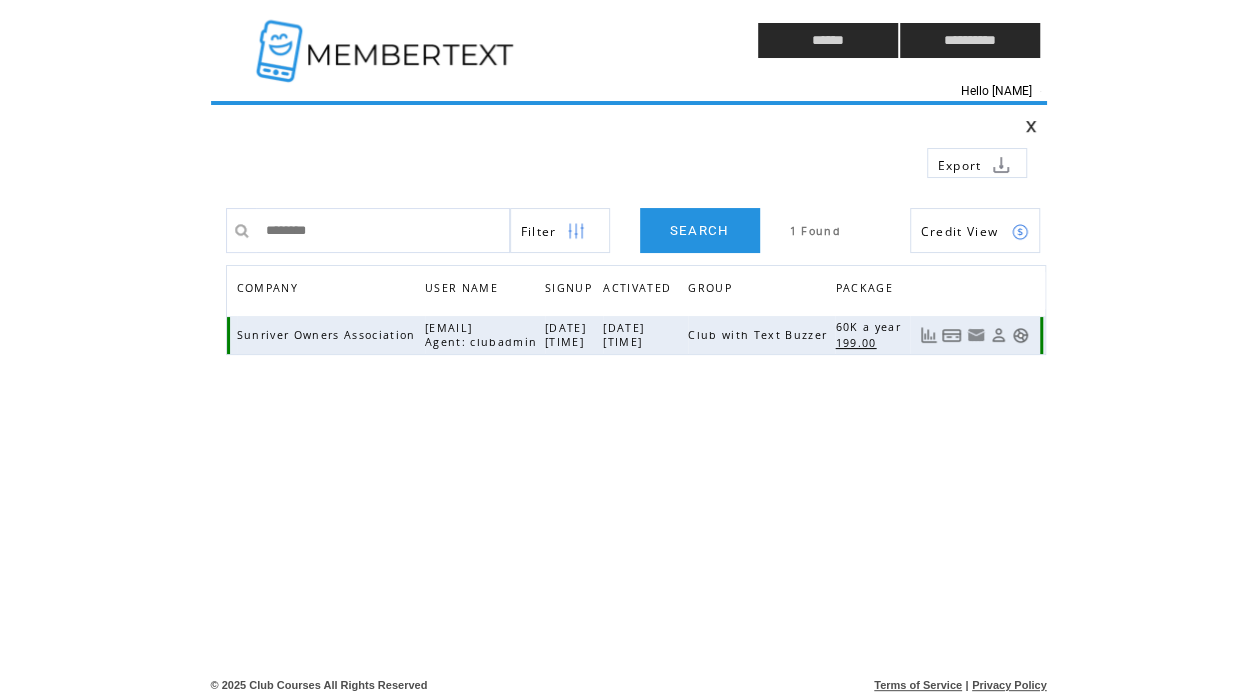 click at bounding box center (1020, 335) 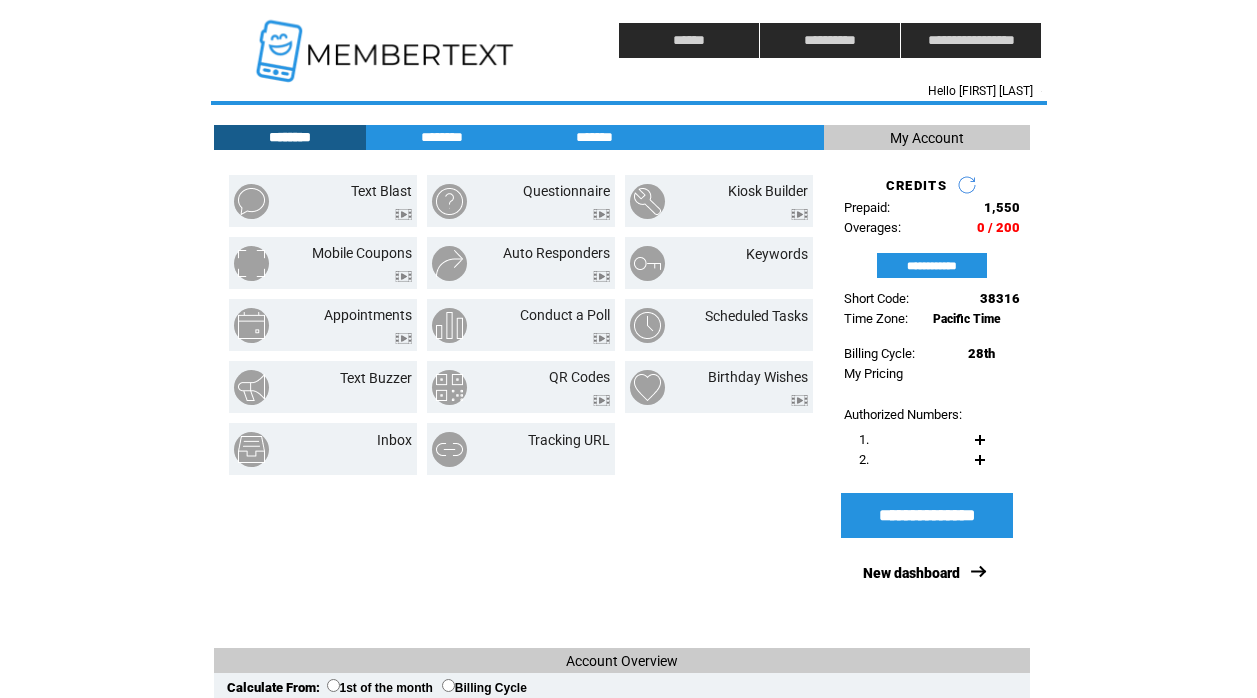 scroll, scrollTop: 0, scrollLeft: 0, axis: both 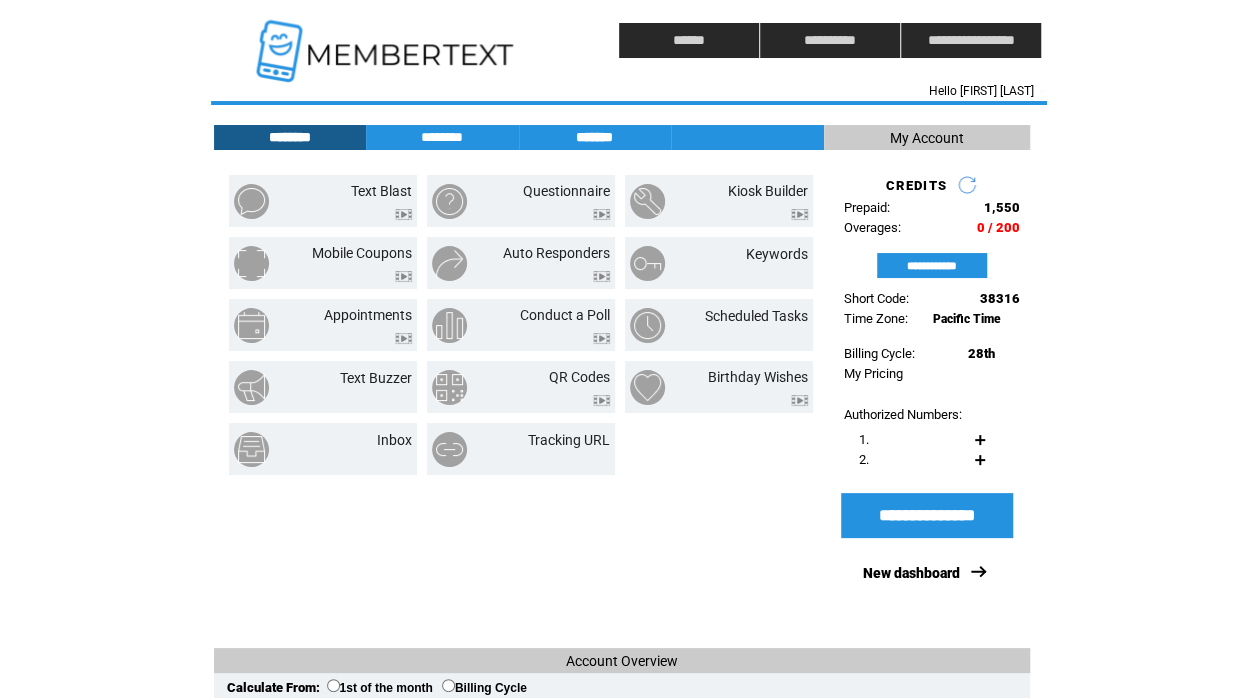 click on "*******" at bounding box center [595, 137] 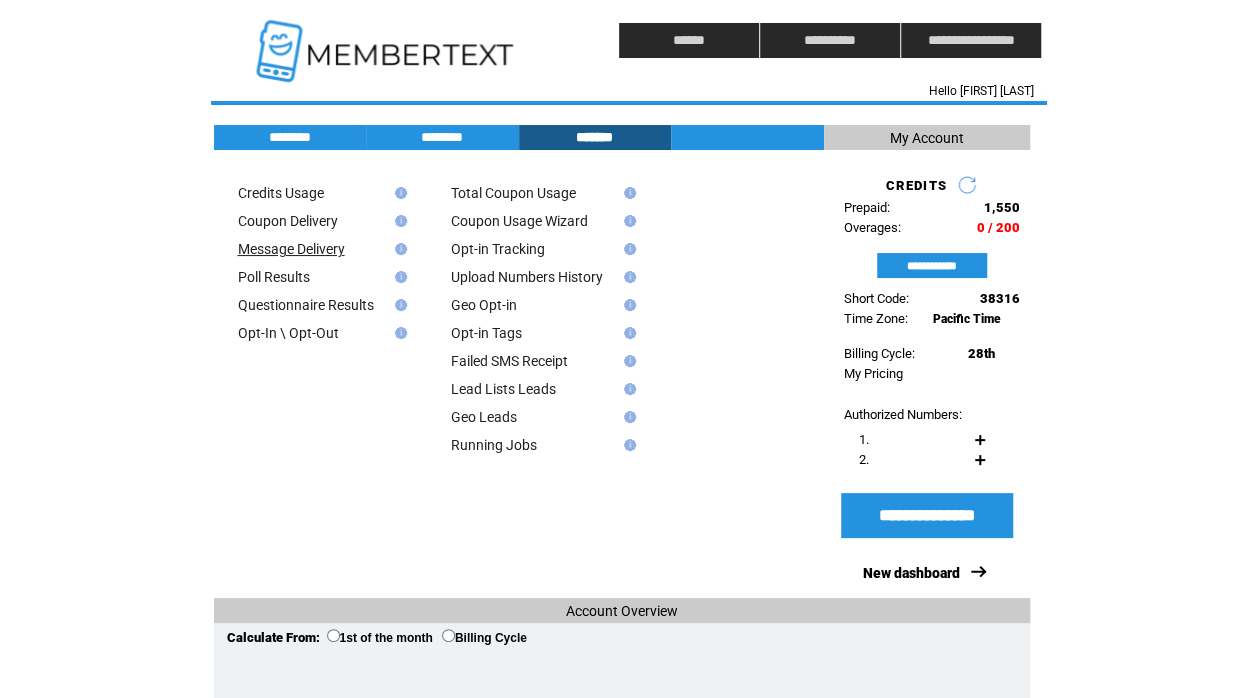 click on "Message Delivery" at bounding box center [291, 249] 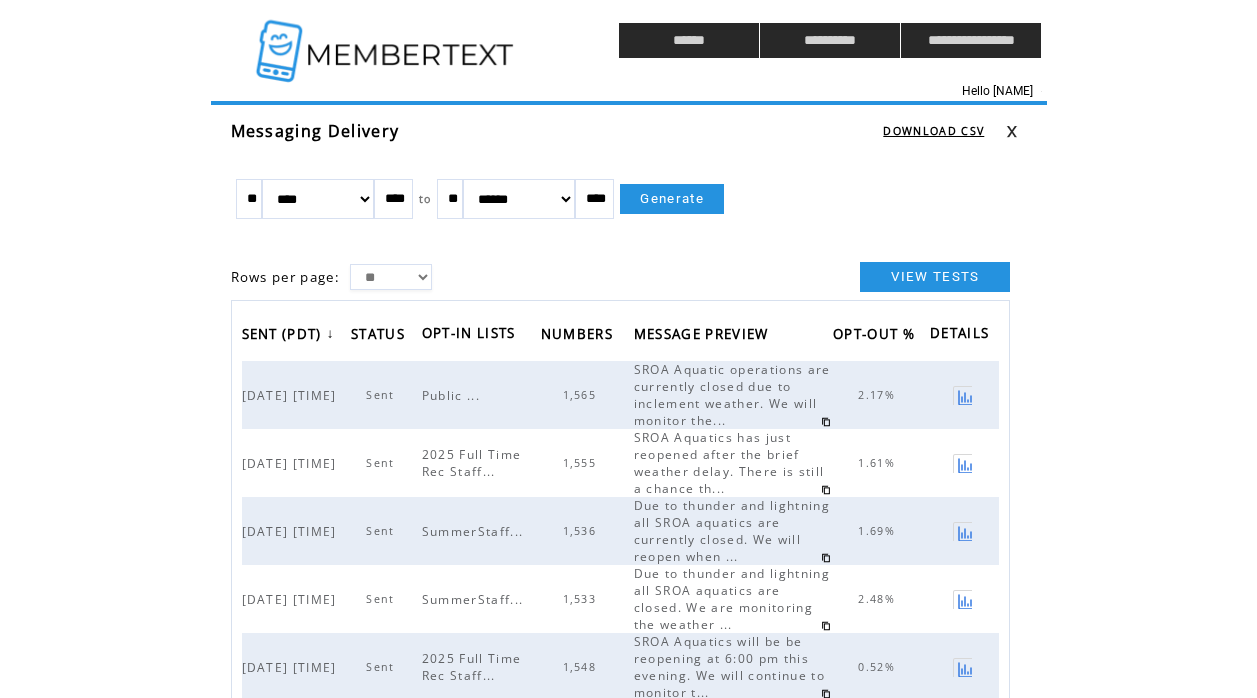 scroll, scrollTop: 0, scrollLeft: 0, axis: both 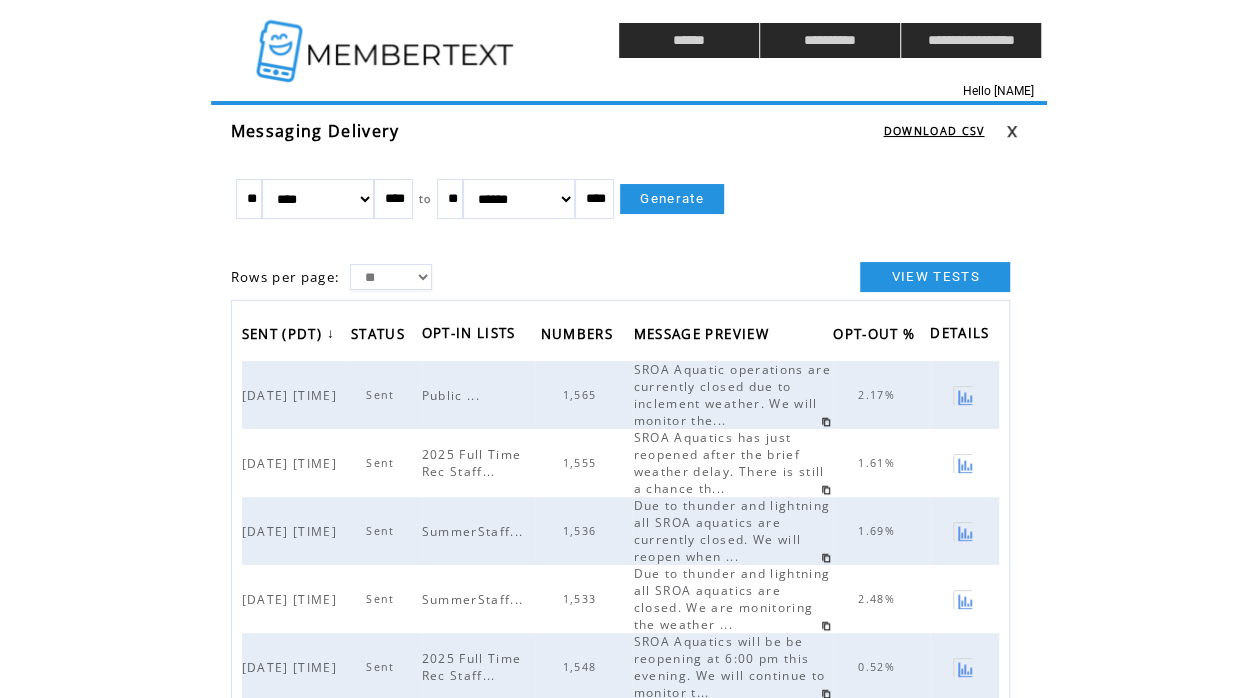 click on "******* 		 ******** 		 ***** 		 ***** 		 *** 		 **** 		 **** 		 ****** 		 ********* 		 ******* 		 ******** 		 ********" at bounding box center [318, 199] 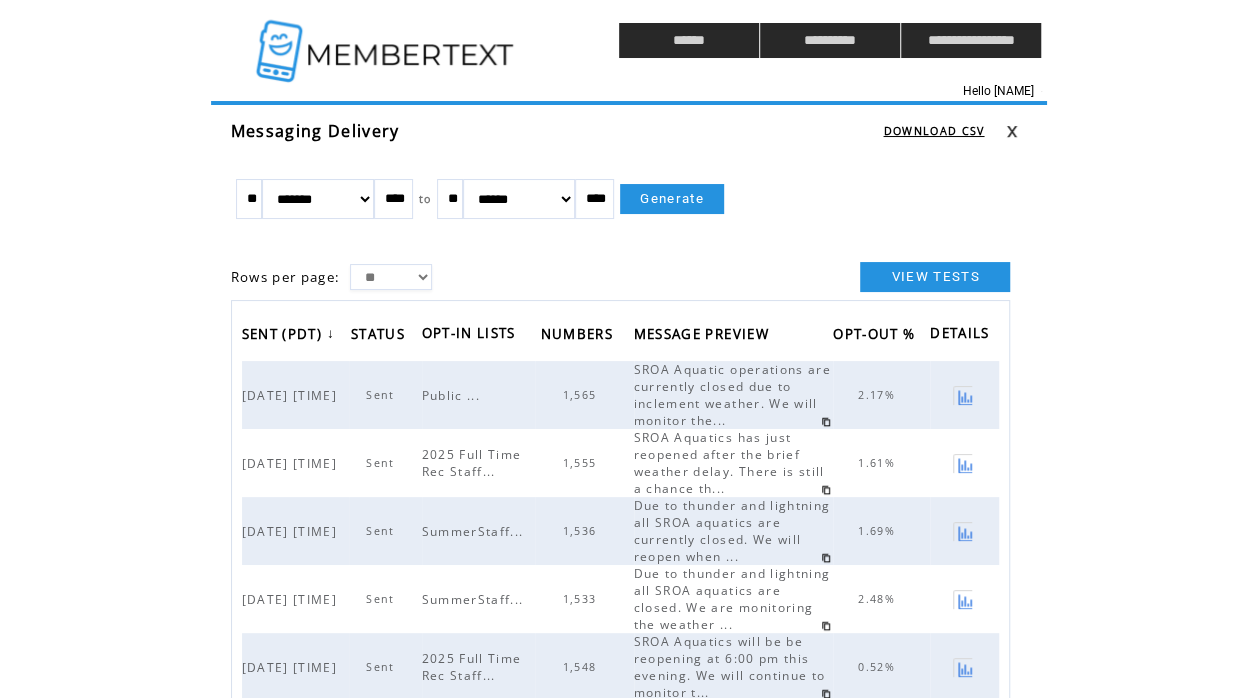 click on "******* 		 ******** 		 ***** 		 ***** 		 *** 		 **** 		 **** 		 ****** 		 ********* 		 ******* 		 ******** 		 ********" at bounding box center (318, 199) 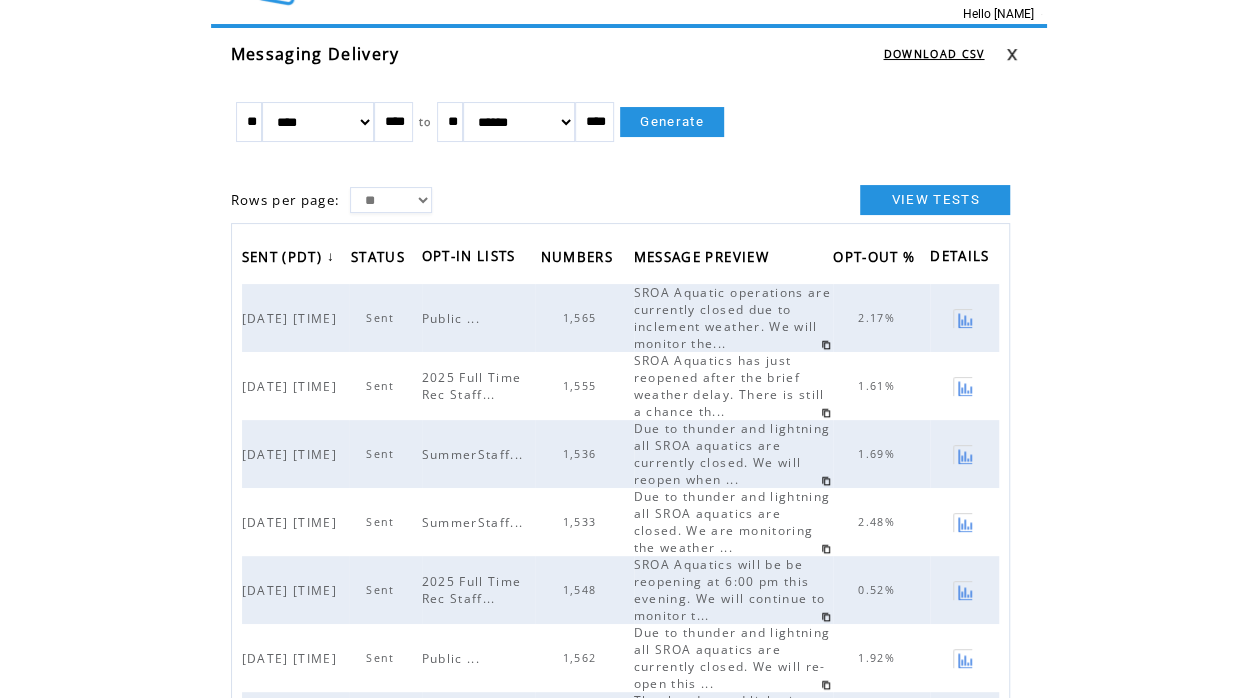 scroll, scrollTop: 0, scrollLeft: 0, axis: both 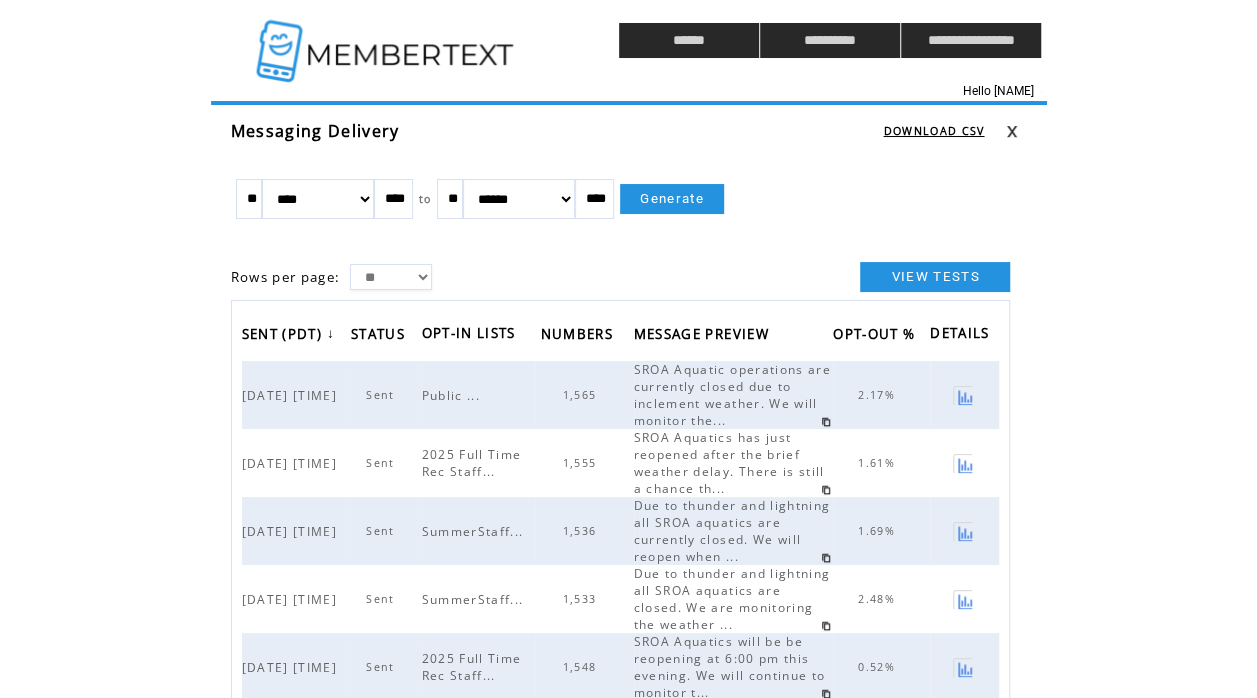 click at bounding box center (387, 40) 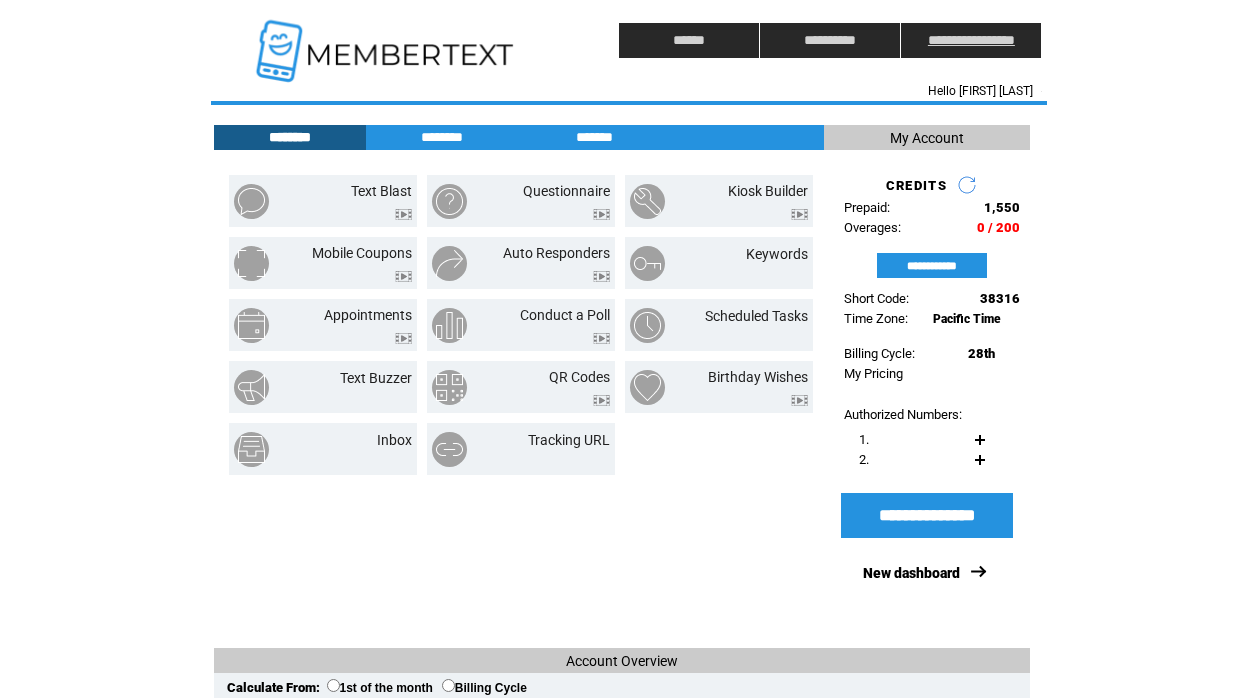 scroll, scrollTop: 0, scrollLeft: 0, axis: both 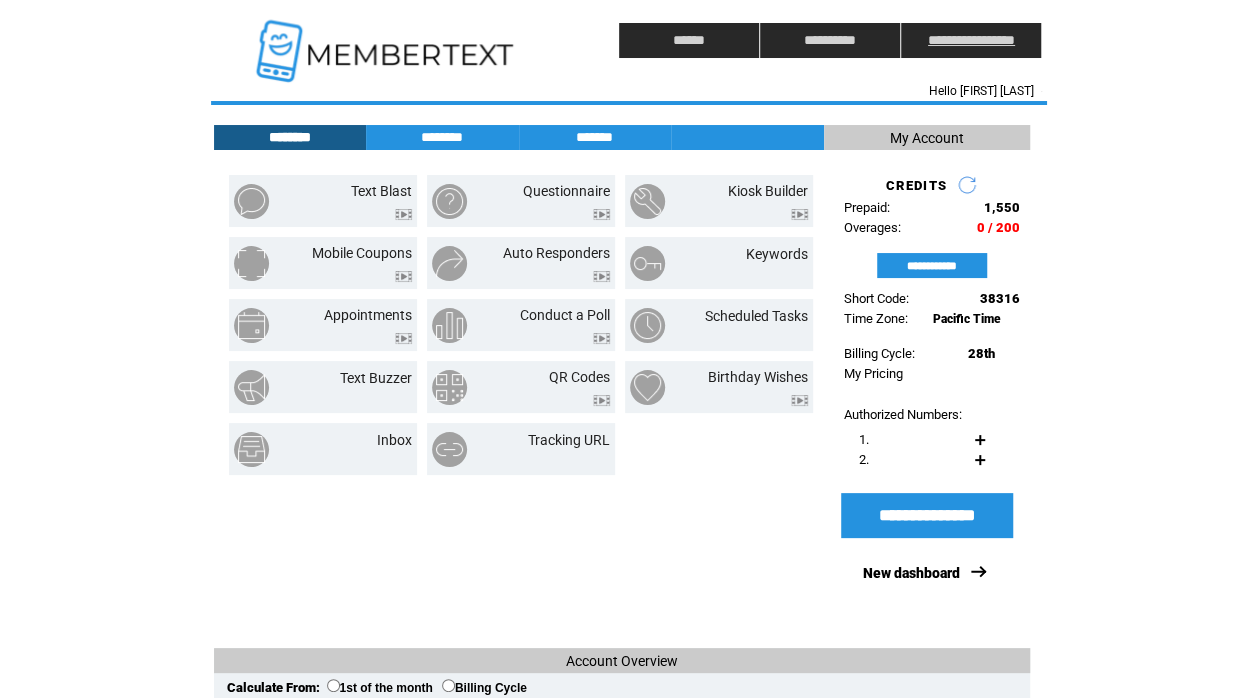 click on "**********" at bounding box center (971, 40) 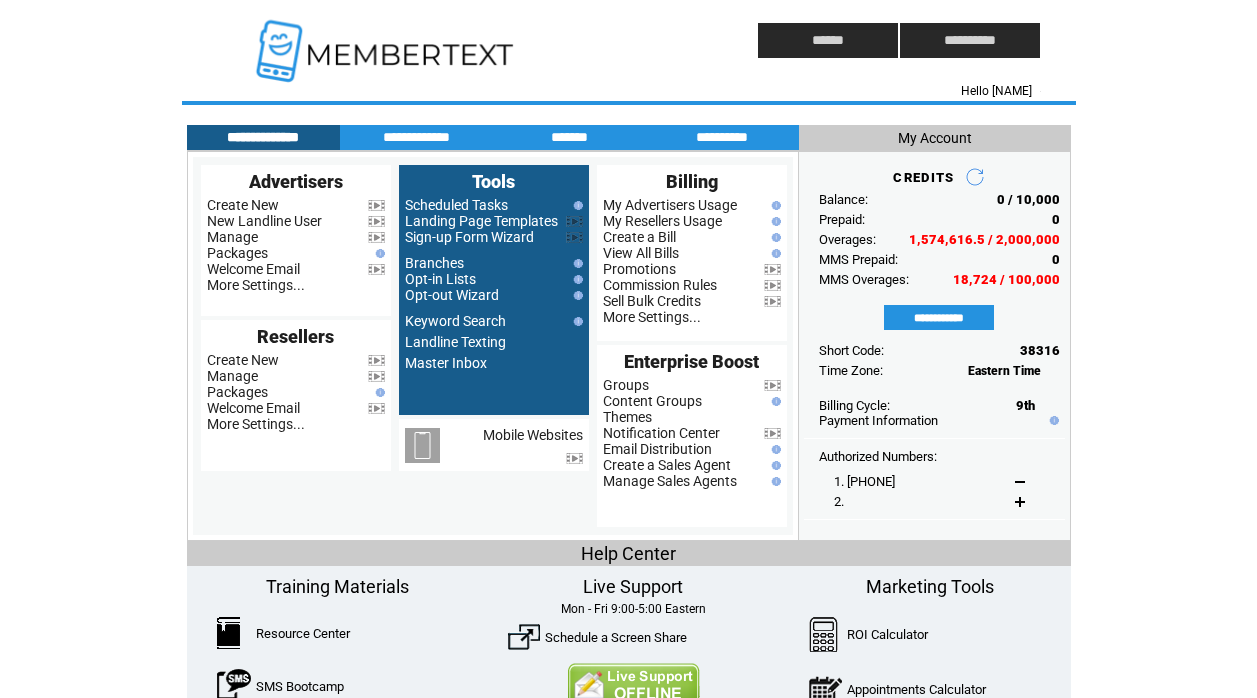 scroll, scrollTop: 0, scrollLeft: 0, axis: both 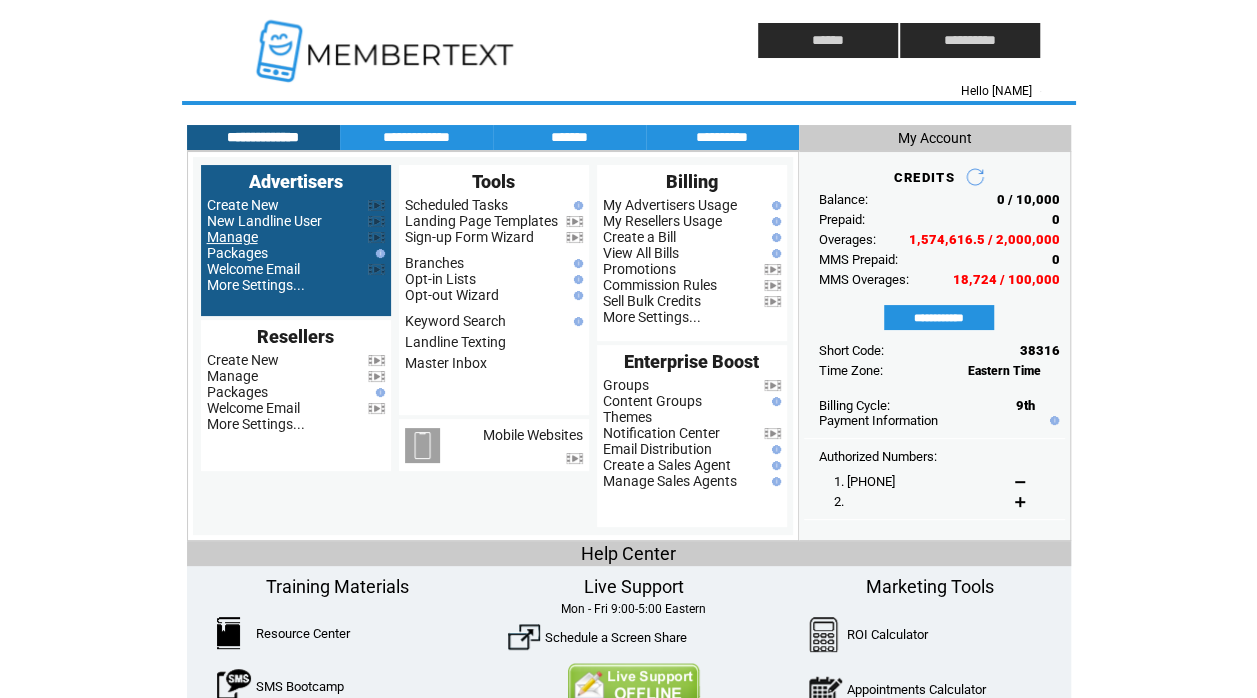 click on "Manage" at bounding box center (232, 237) 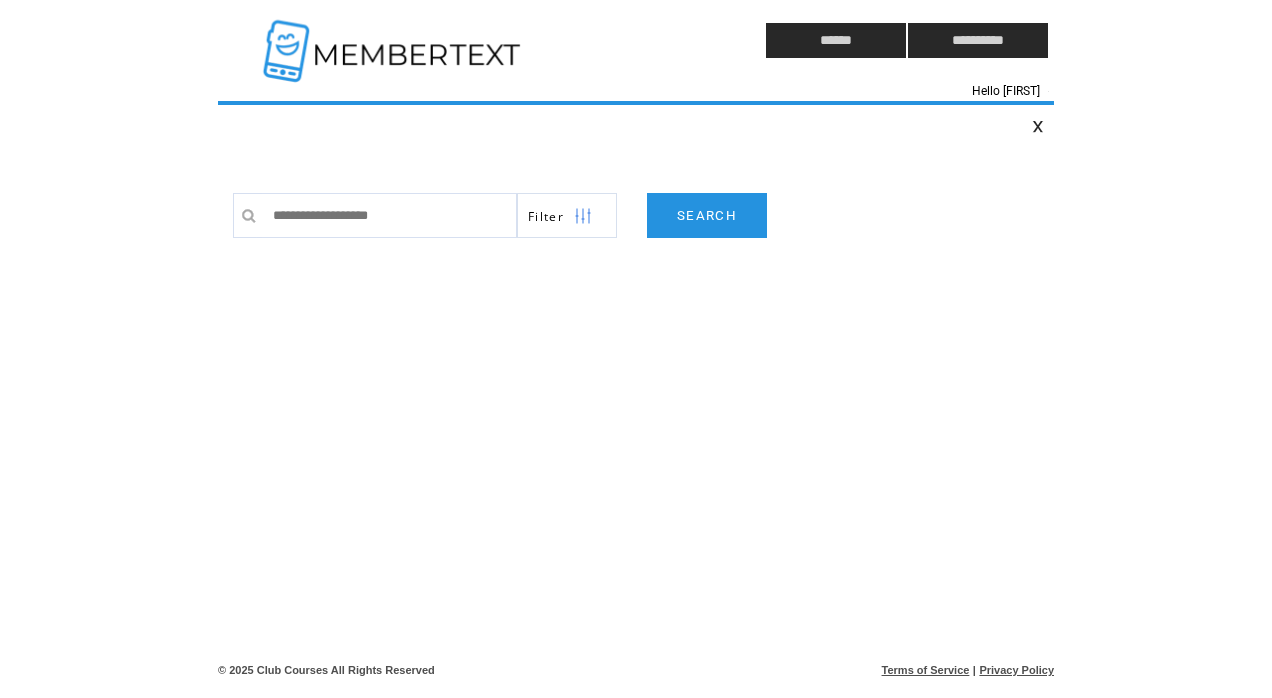 scroll, scrollTop: 0, scrollLeft: 0, axis: both 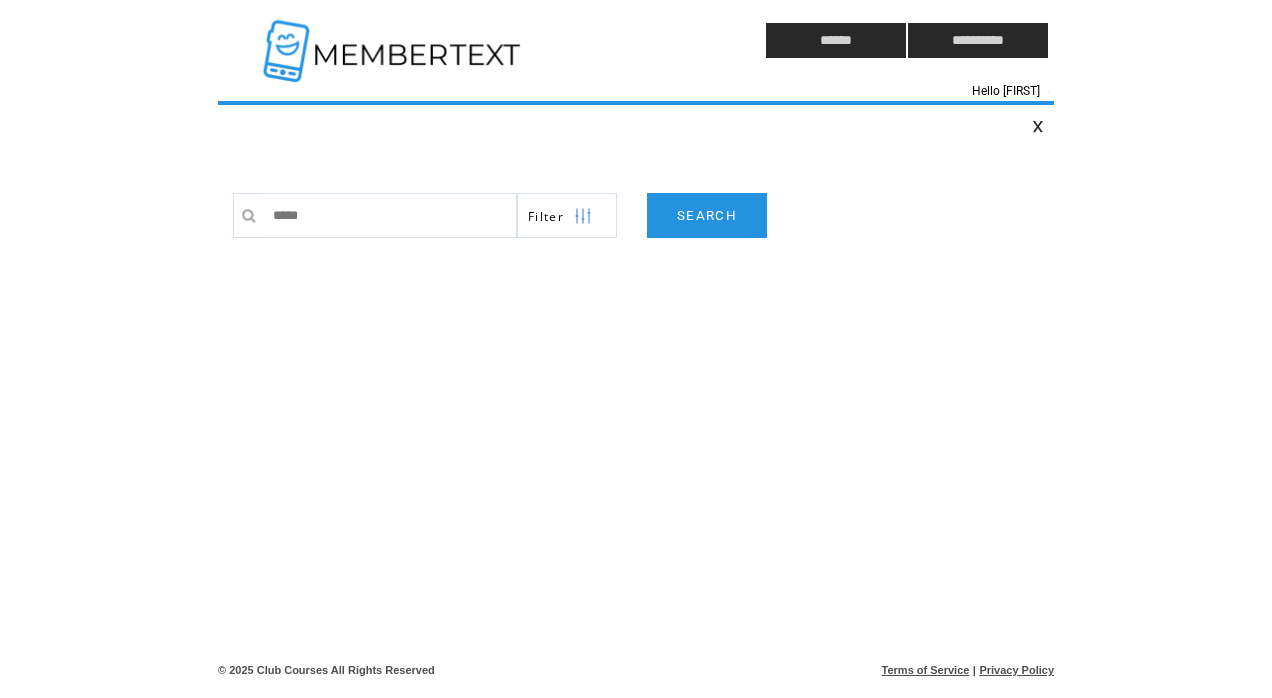 type on "******" 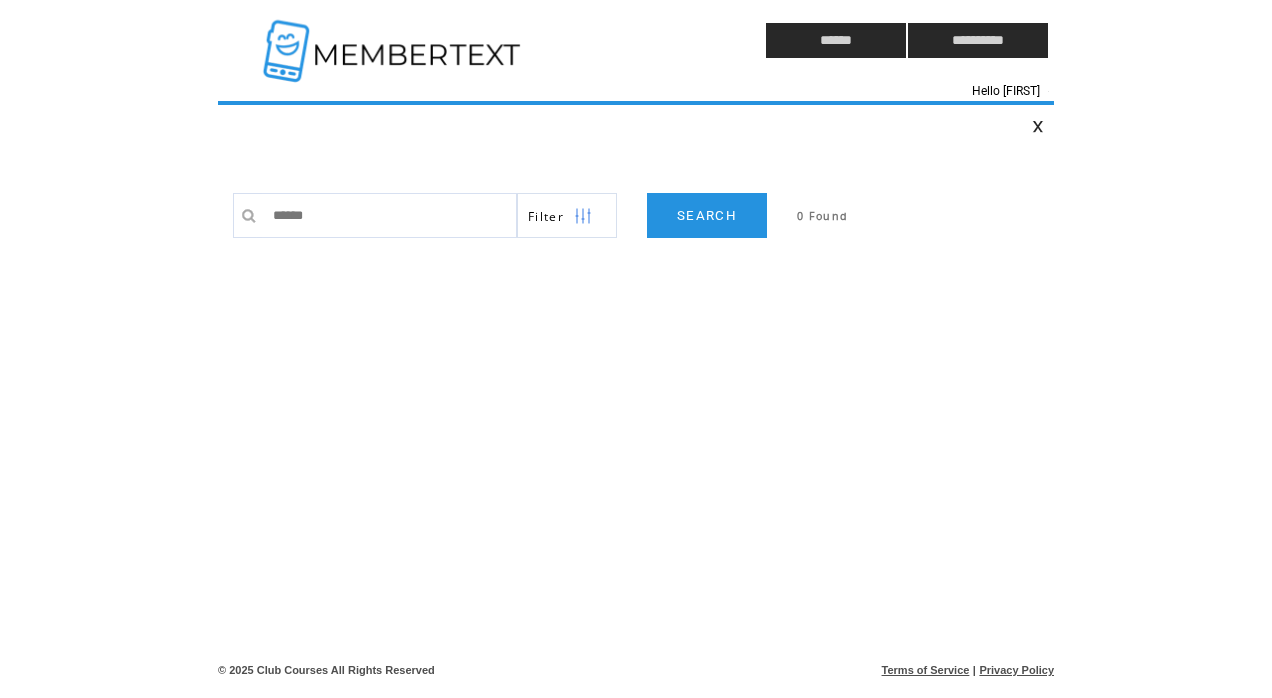 scroll, scrollTop: 0, scrollLeft: 0, axis: both 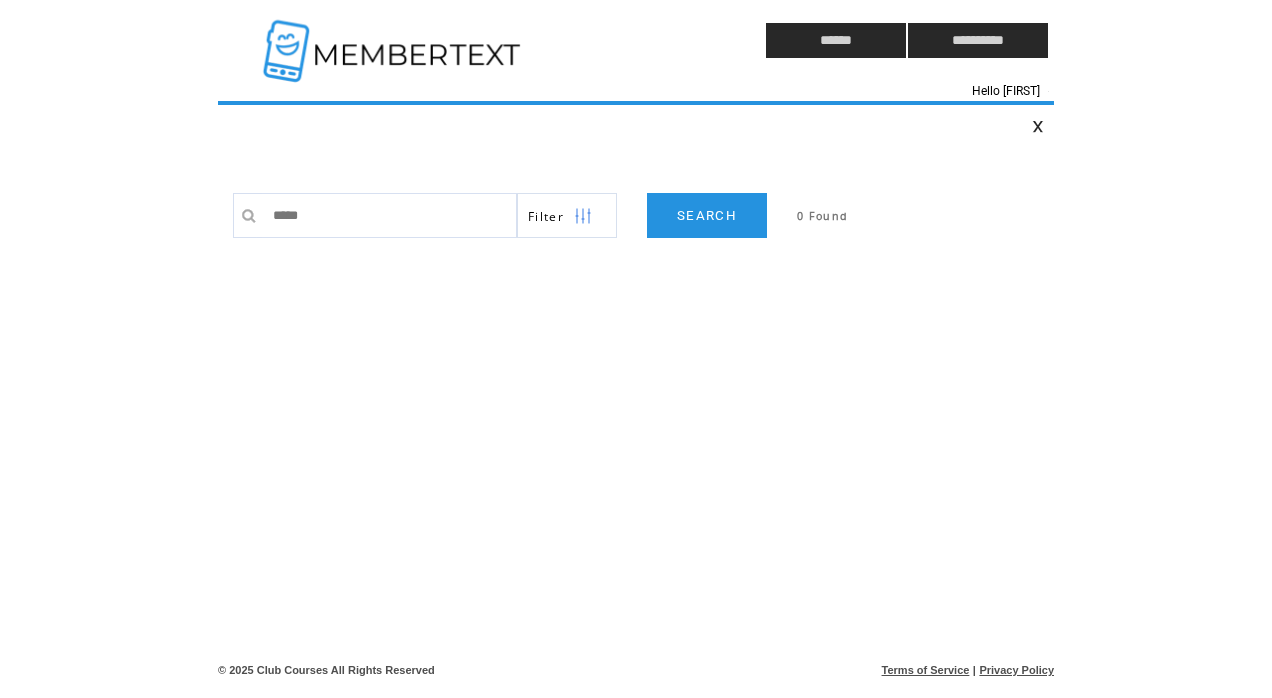 type on "******" 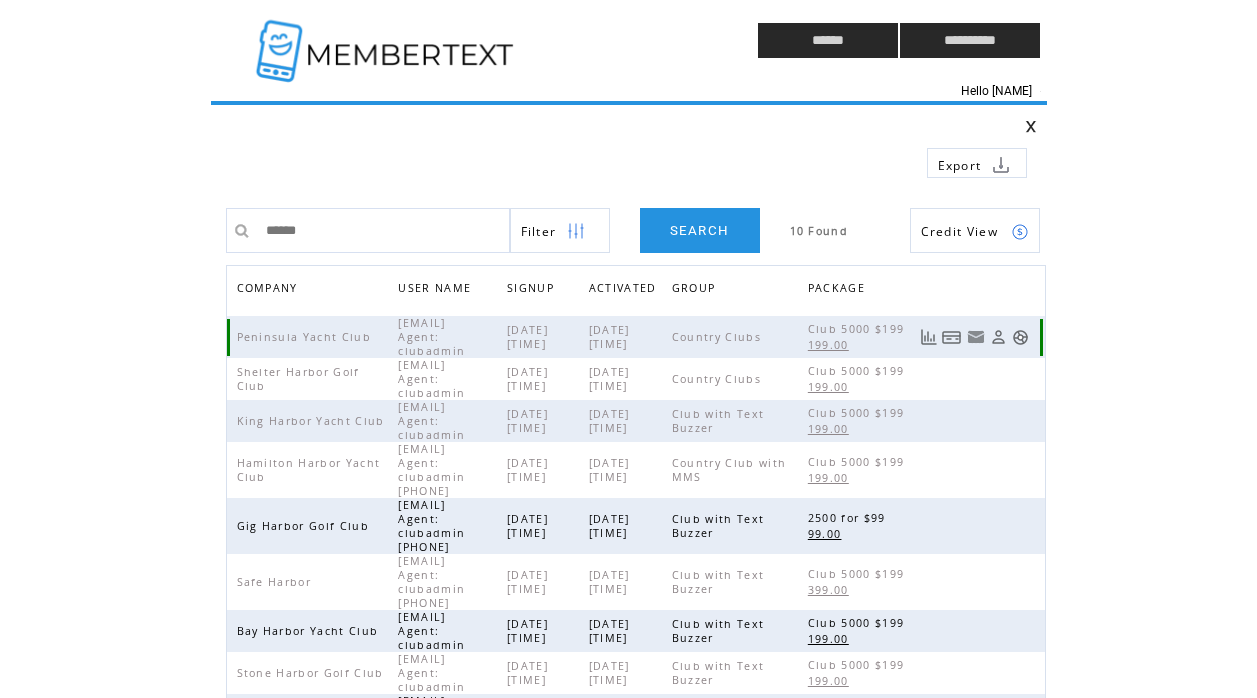 scroll, scrollTop: 0, scrollLeft: 0, axis: both 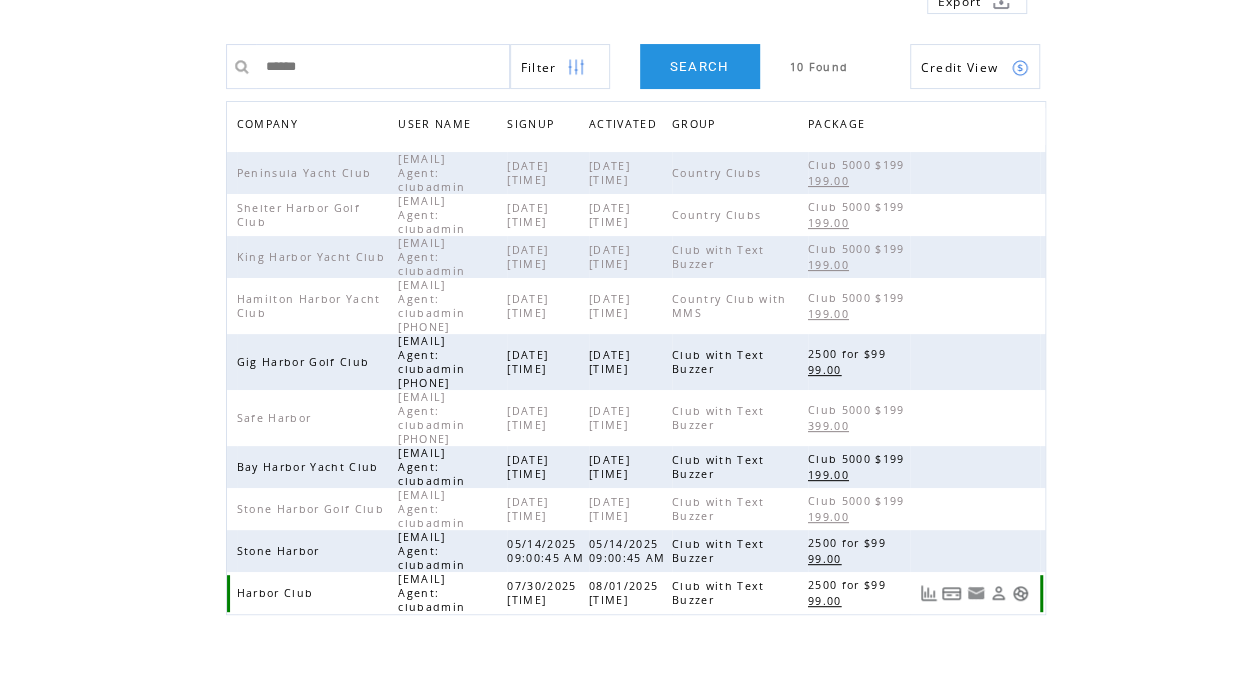 click at bounding box center [1020, 593] 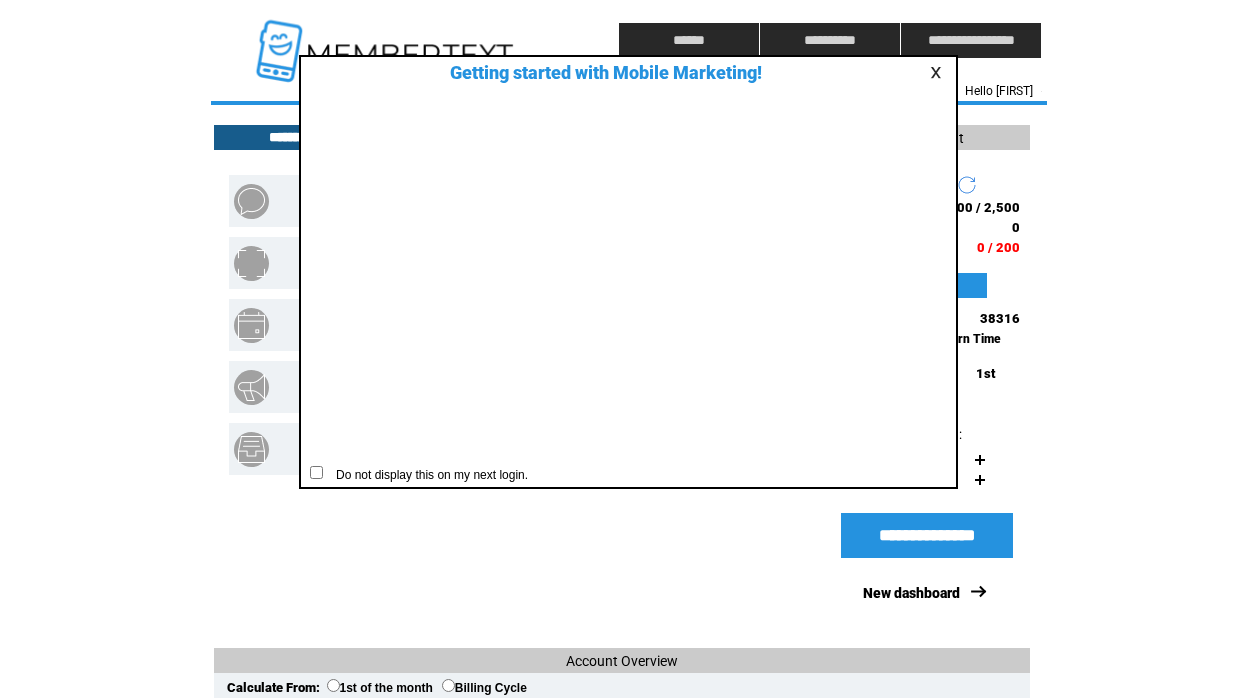 scroll, scrollTop: 0, scrollLeft: 0, axis: both 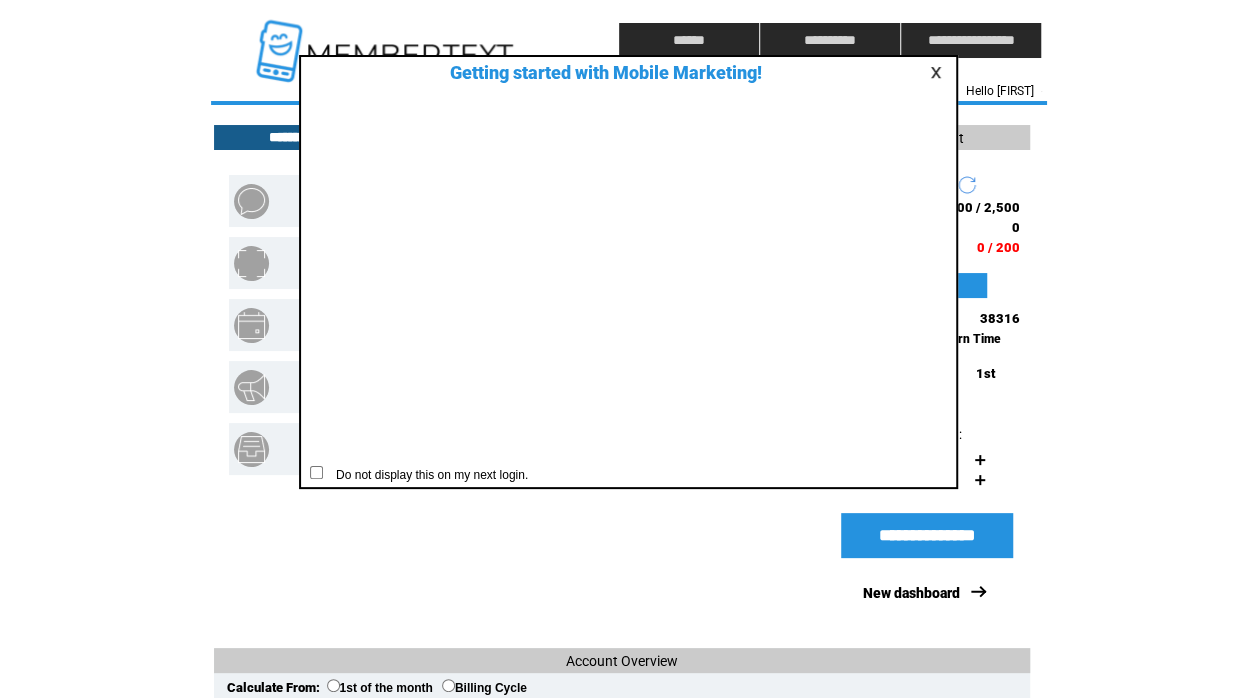 click at bounding box center [939, 72] 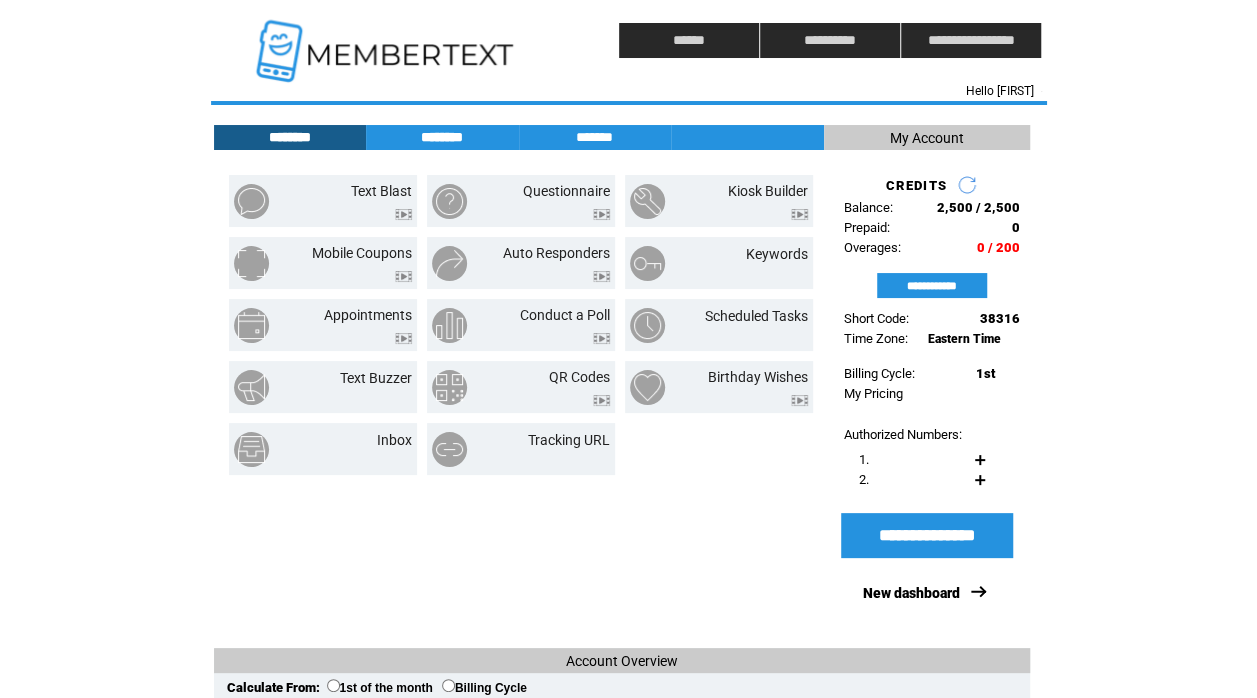click on "********" at bounding box center [442, 137] 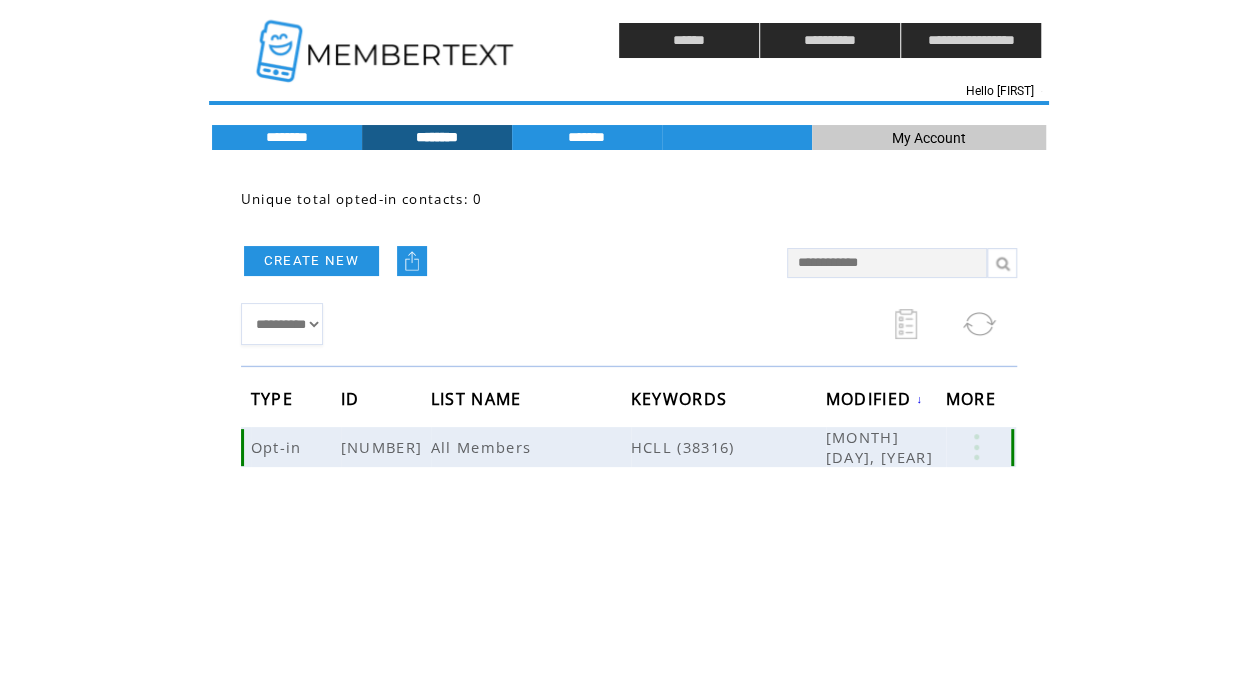 click at bounding box center [976, 447] 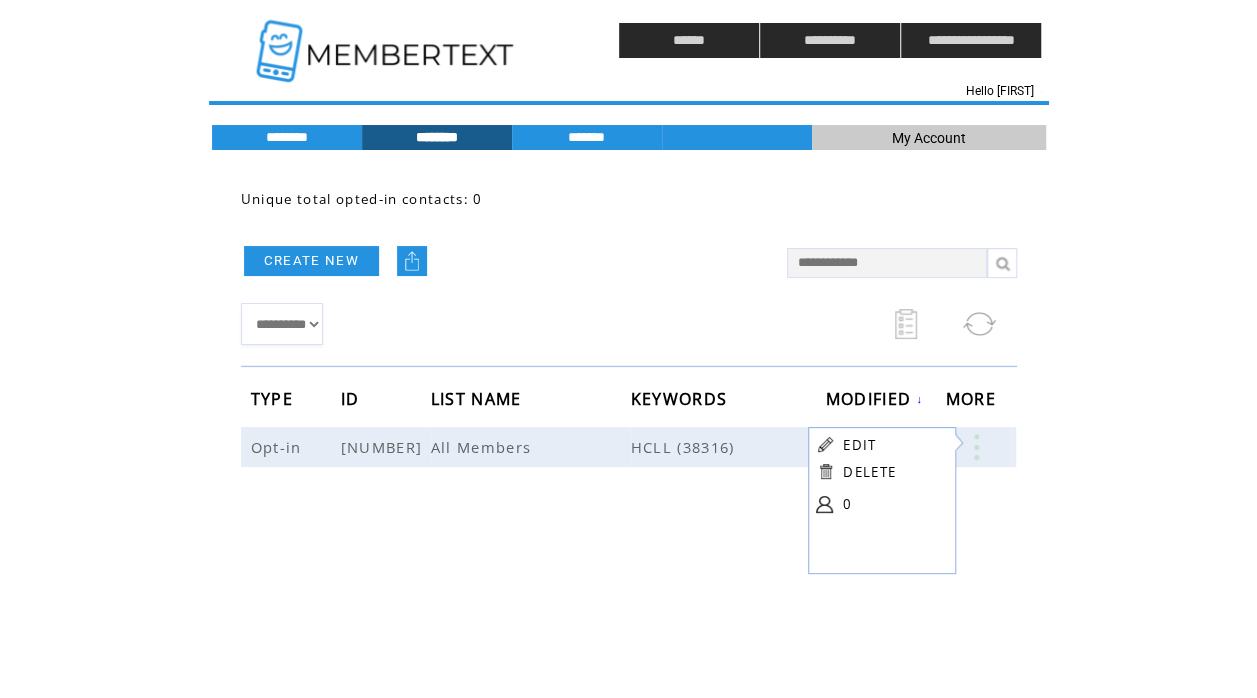 click on "**********" at bounding box center (504, 324) 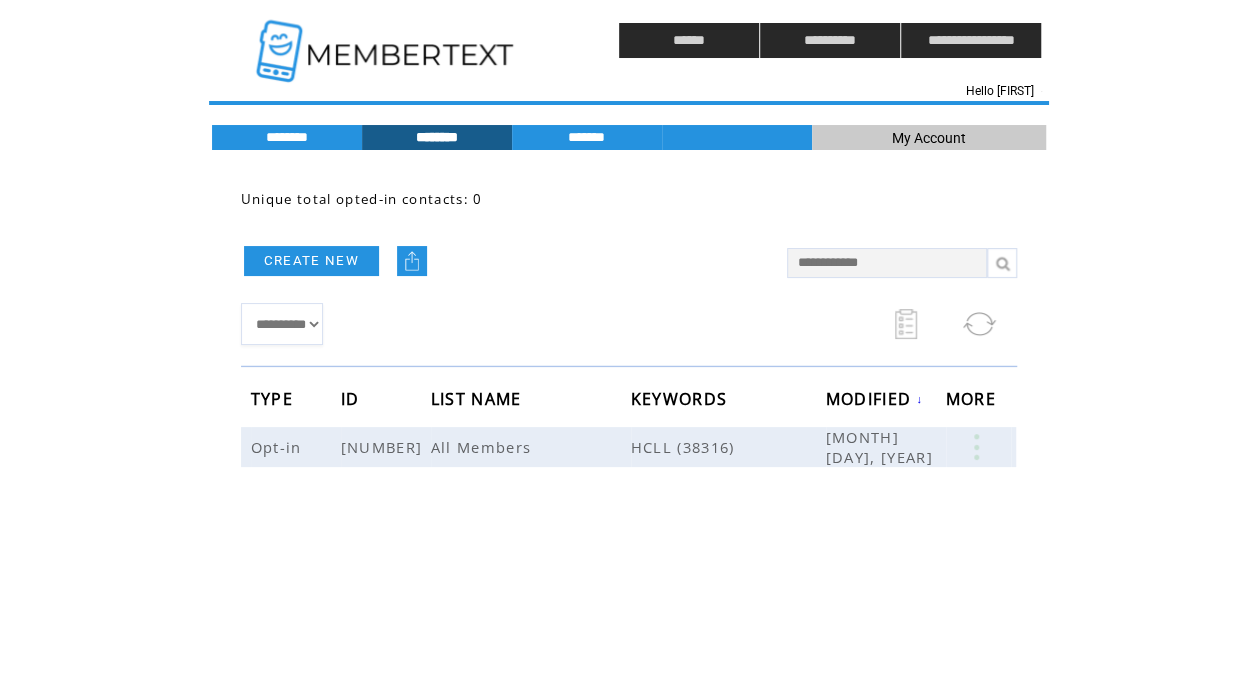 click at bounding box center [412, 261] 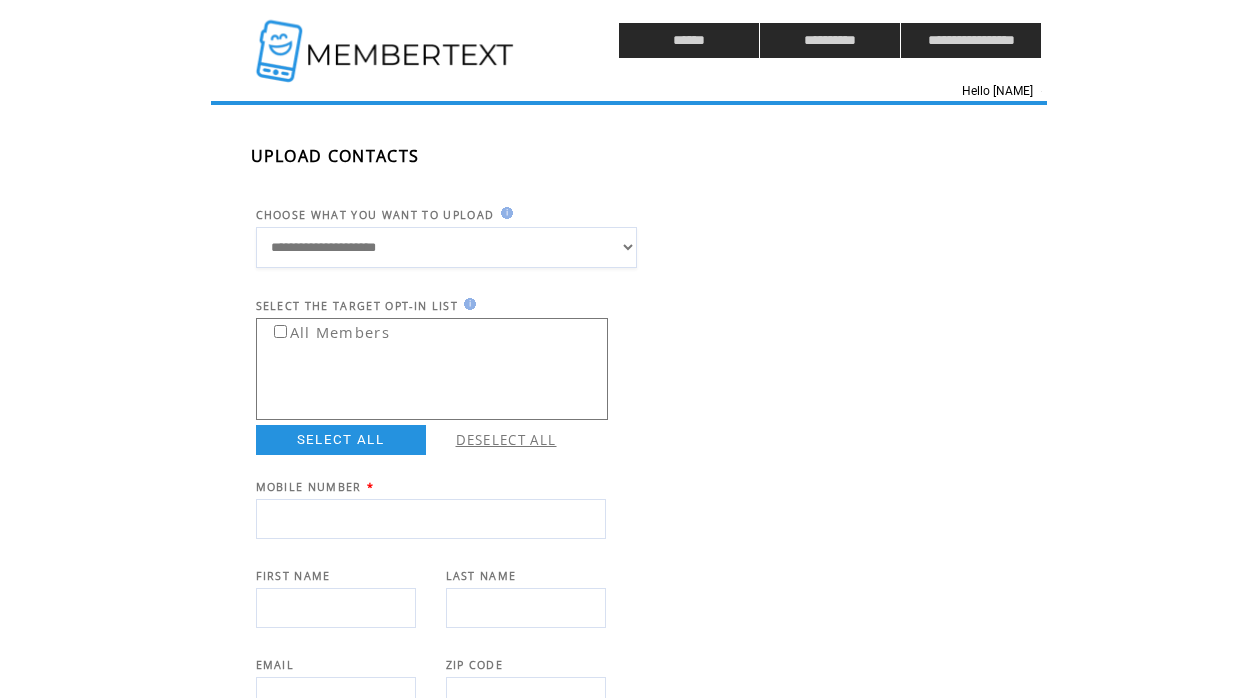 scroll, scrollTop: 0, scrollLeft: 0, axis: both 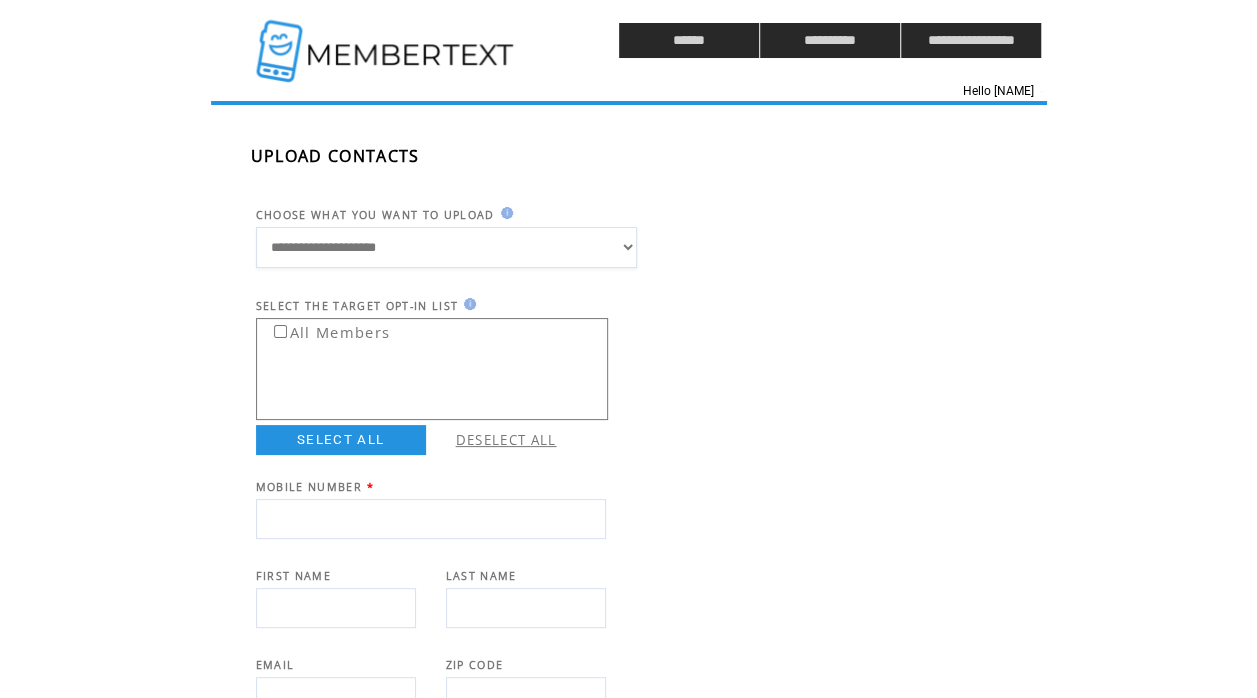 click on "**********" at bounding box center [446, 247] 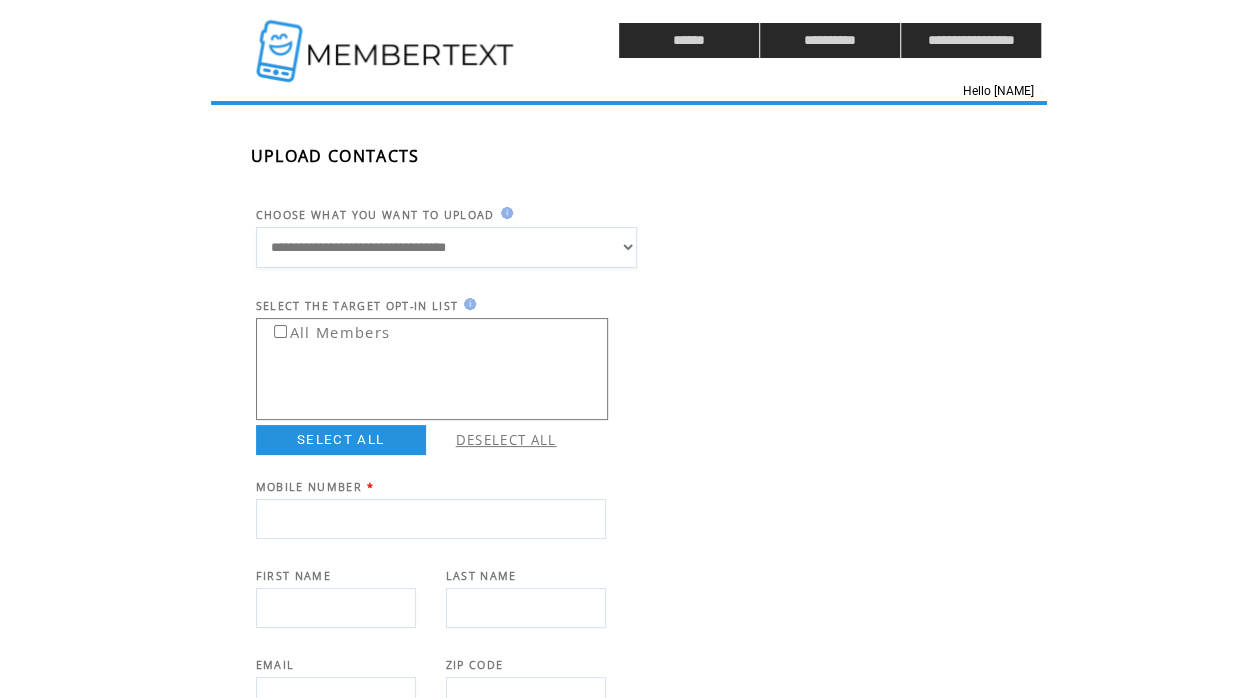 click on "**********" at bounding box center (446, 247) 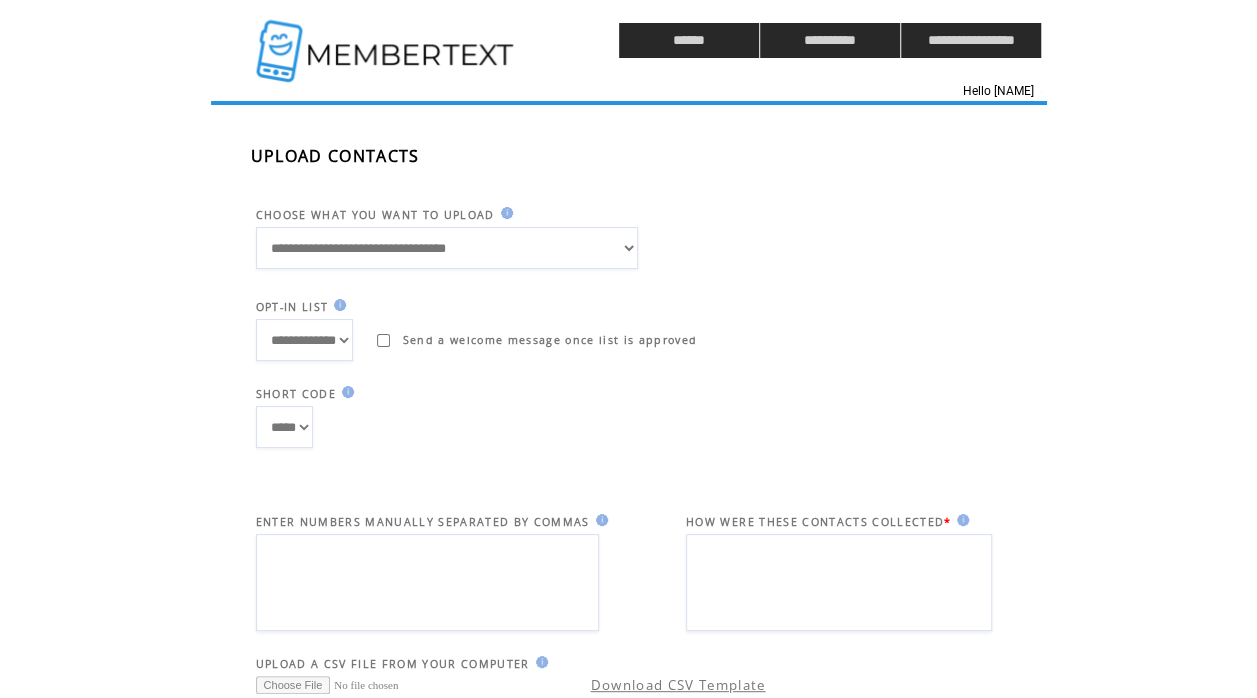 click on "**********" at bounding box center (304, 340) 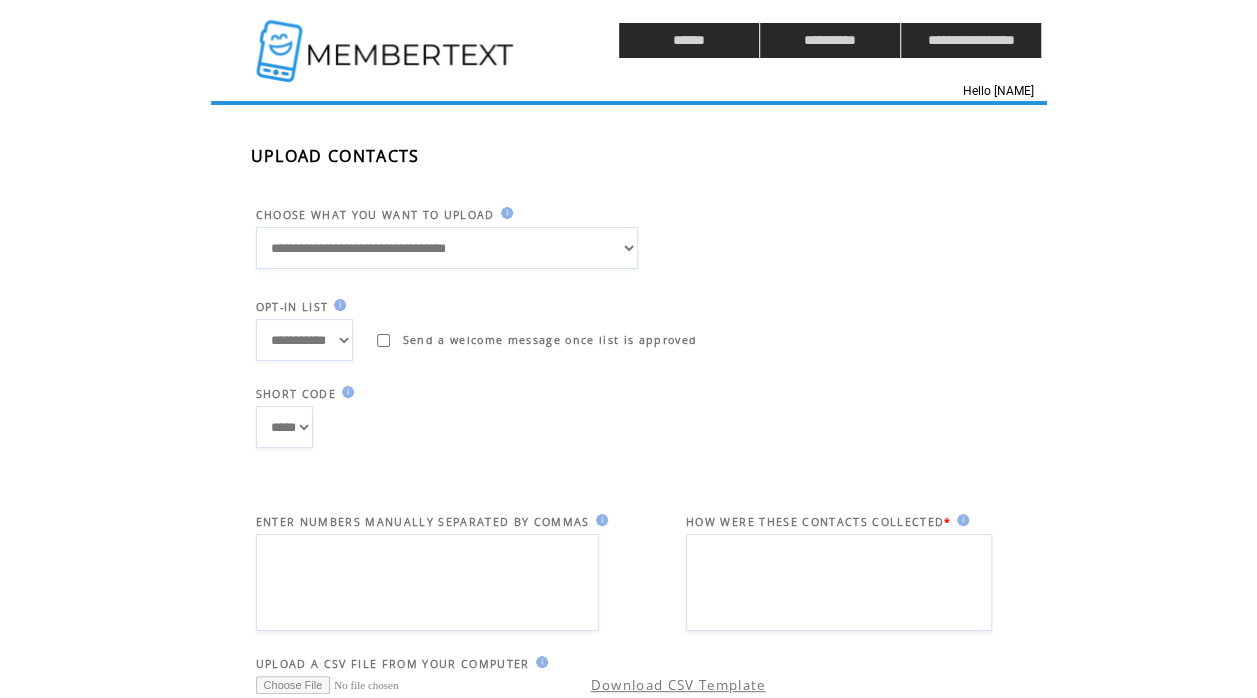 click on "**********" at bounding box center (304, 340) 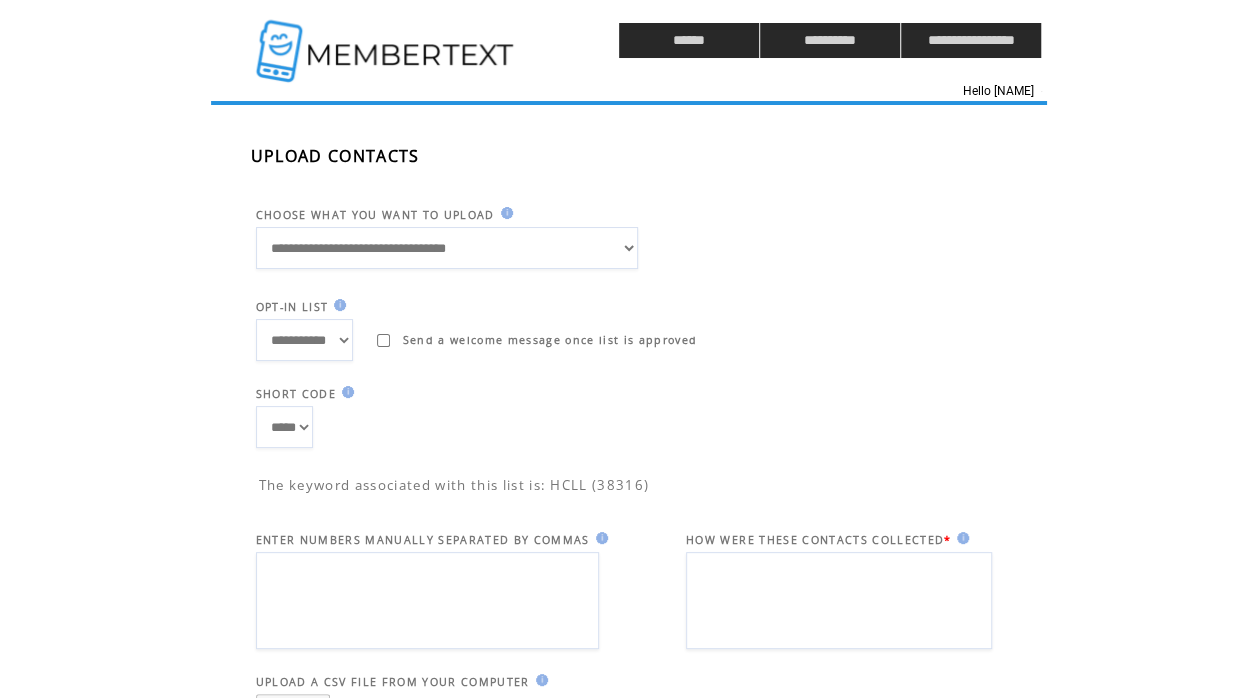 click on "*****" at bounding box center [458, 427] 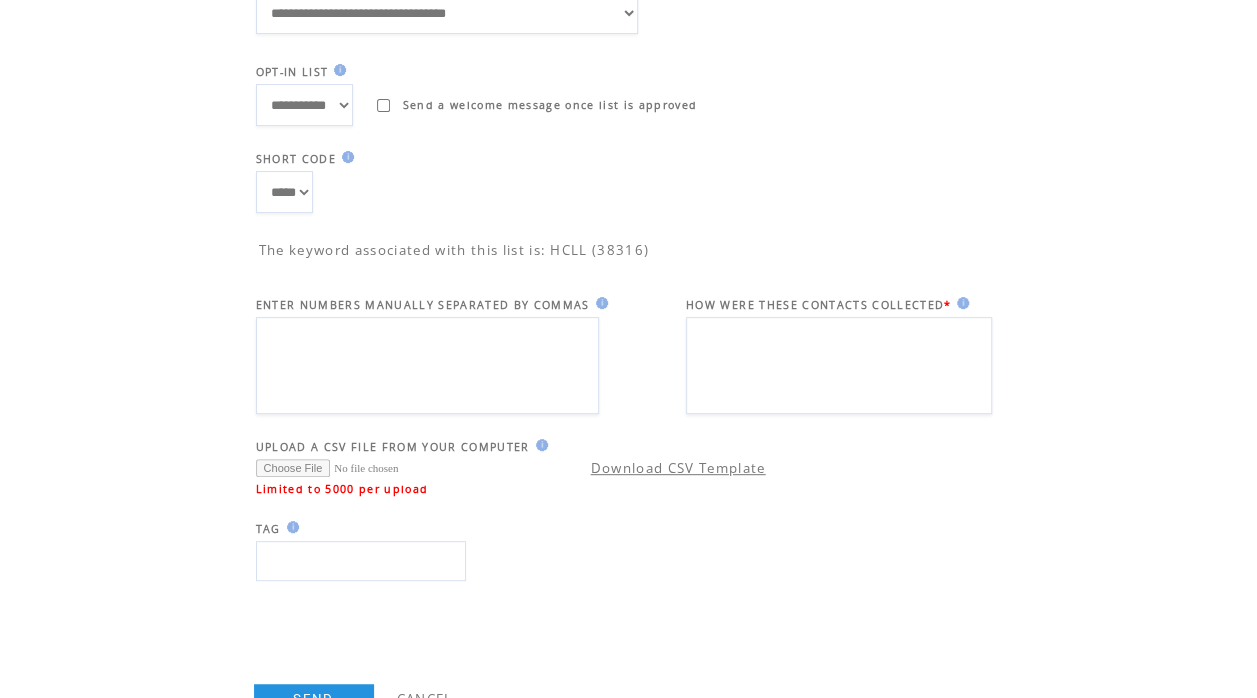 scroll, scrollTop: 238, scrollLeft: 0, axis: vertical 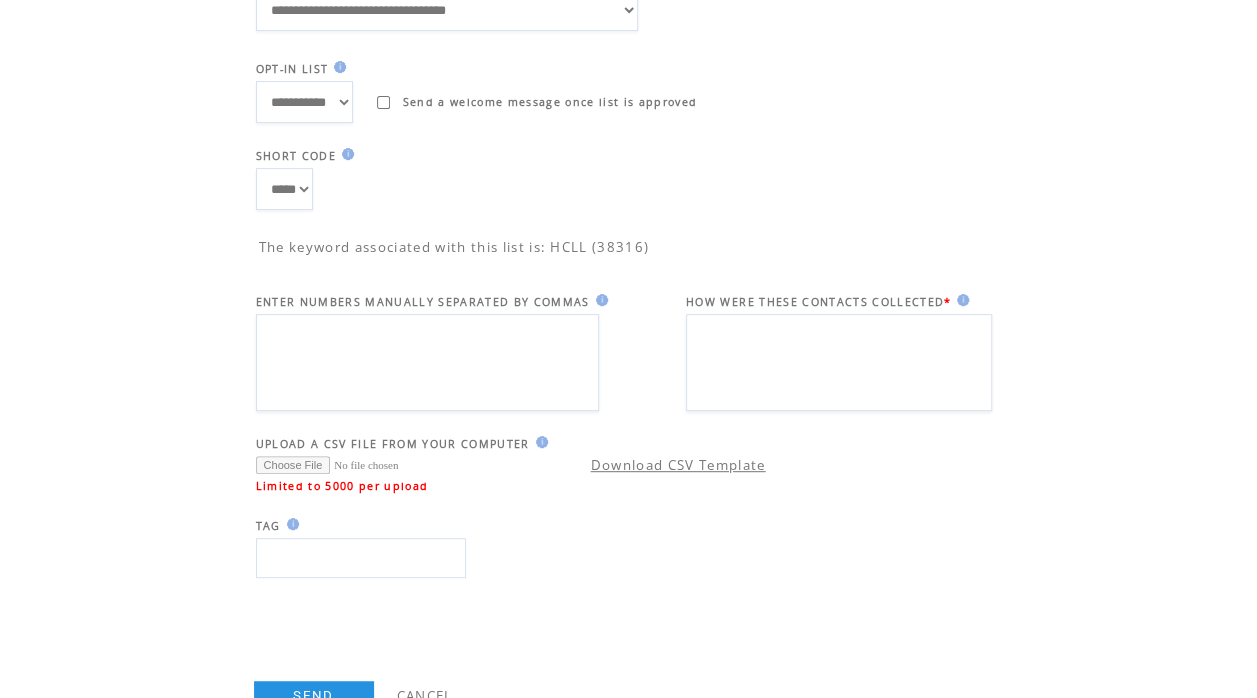 click at bounding box center (398, 465) 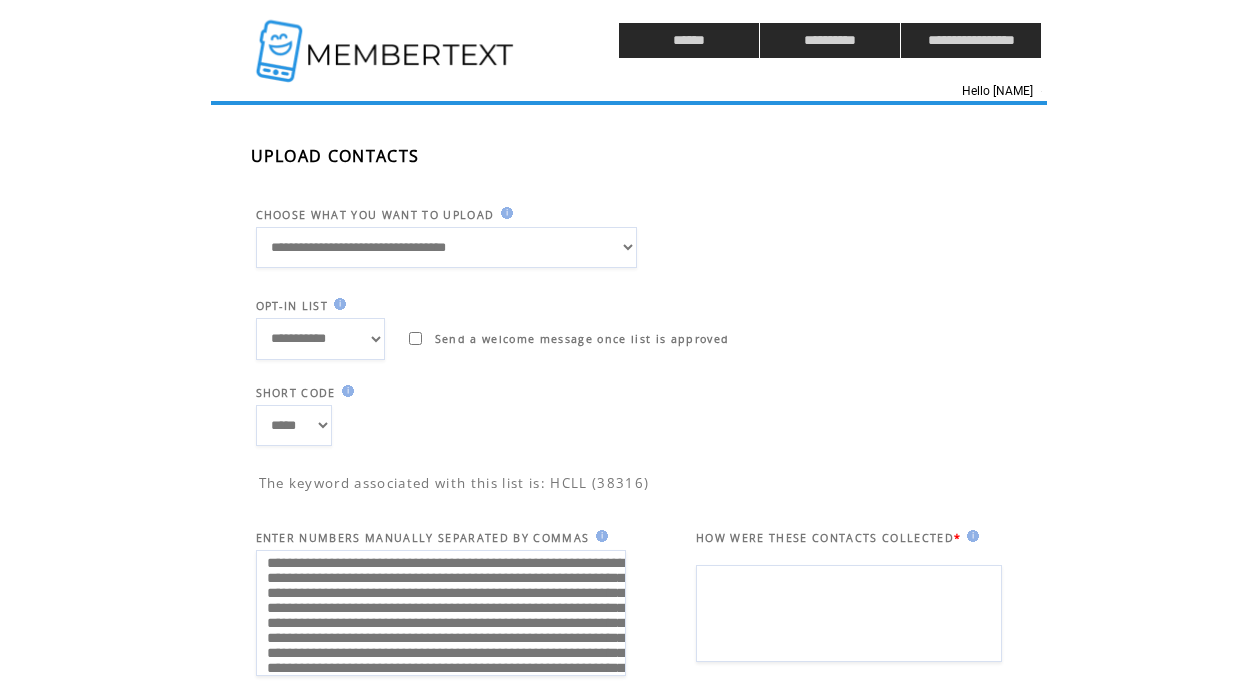 scroll, scrollTop: 0, scrollLeft: 0, axis: both 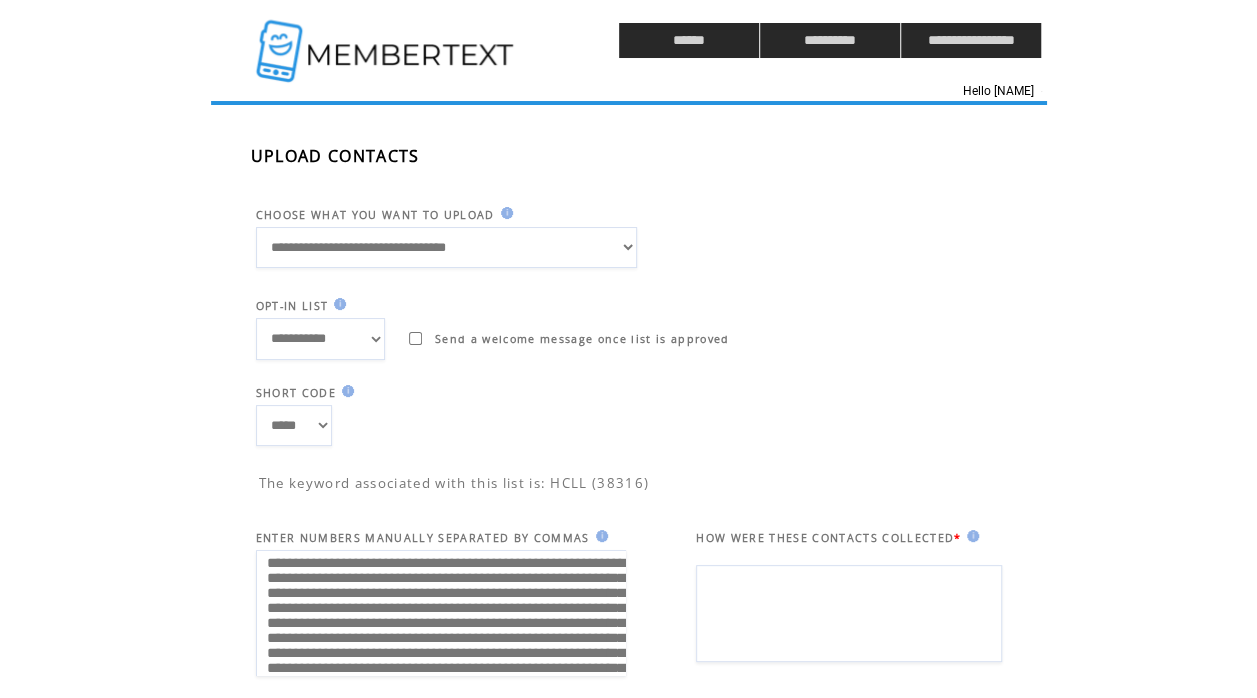 click at bounding box center (849, 613) 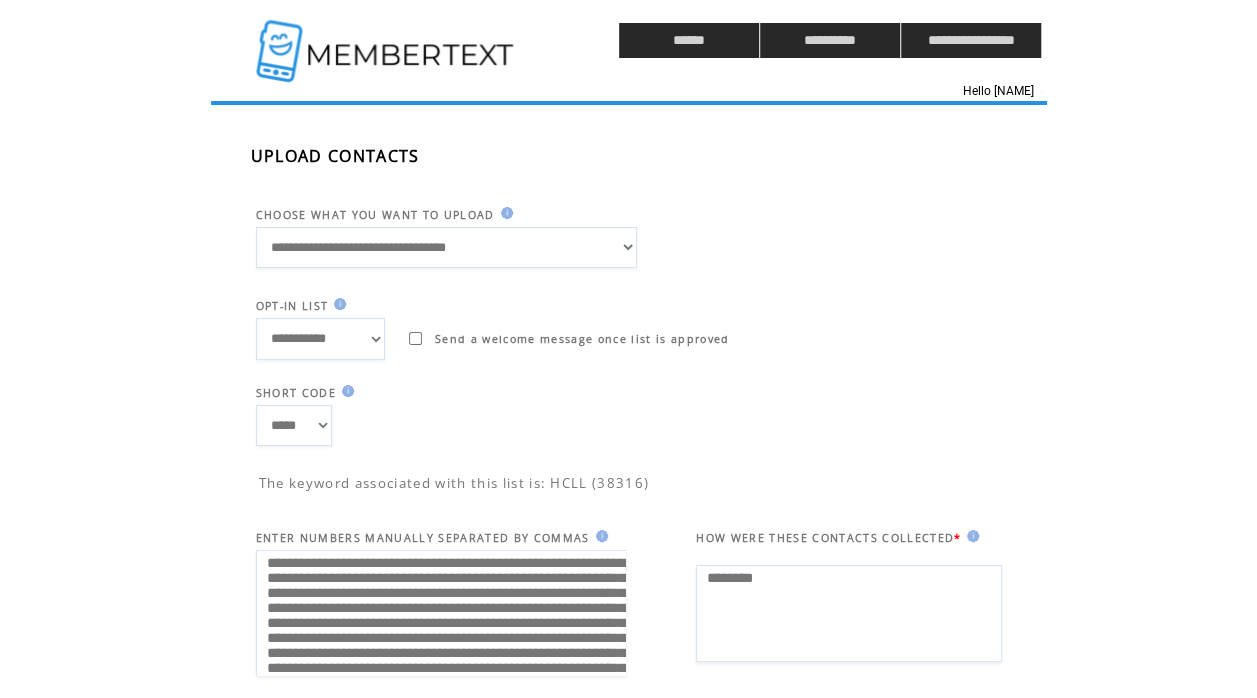 type on "********" 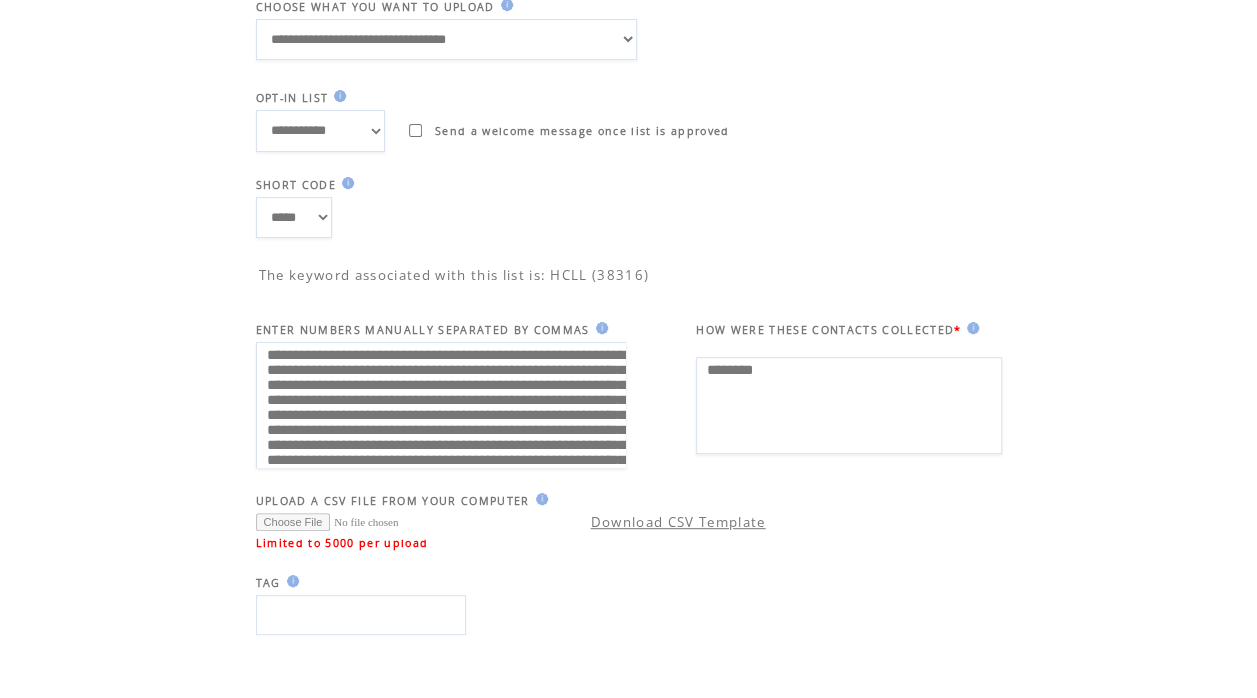 scroll, scrollTop: 320, scrollLeft: 0, axis: vertical 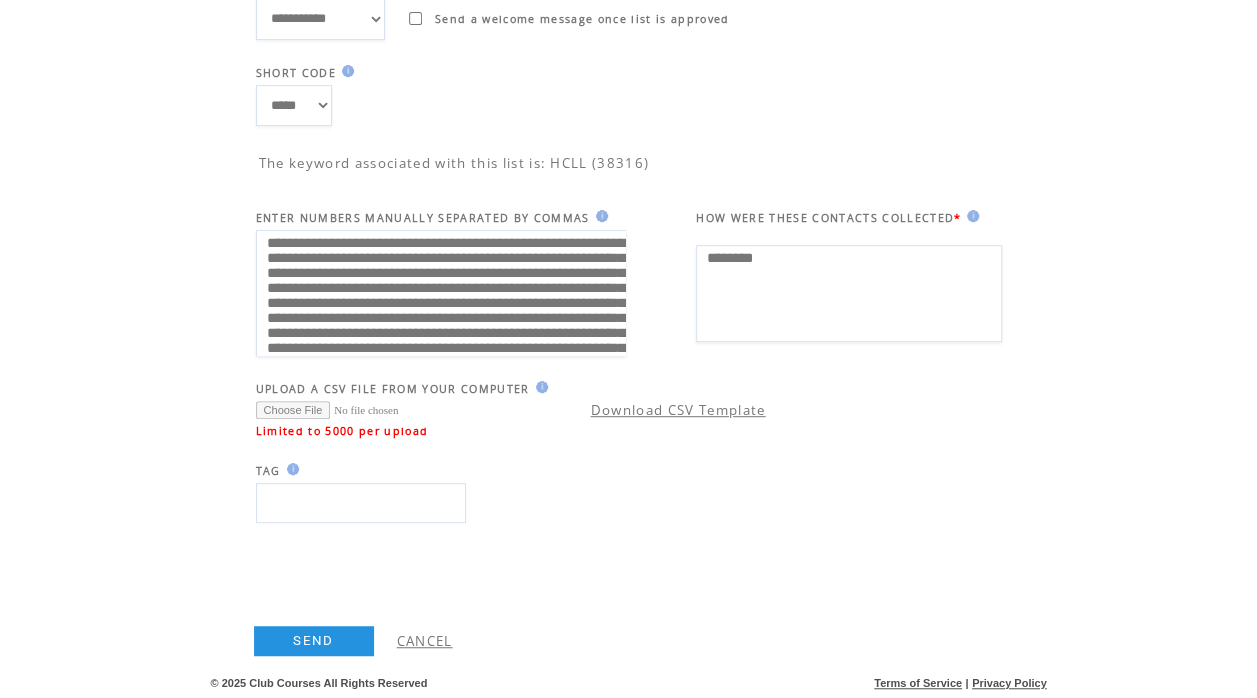 click on "SEND" at bounding box center (314, 641) 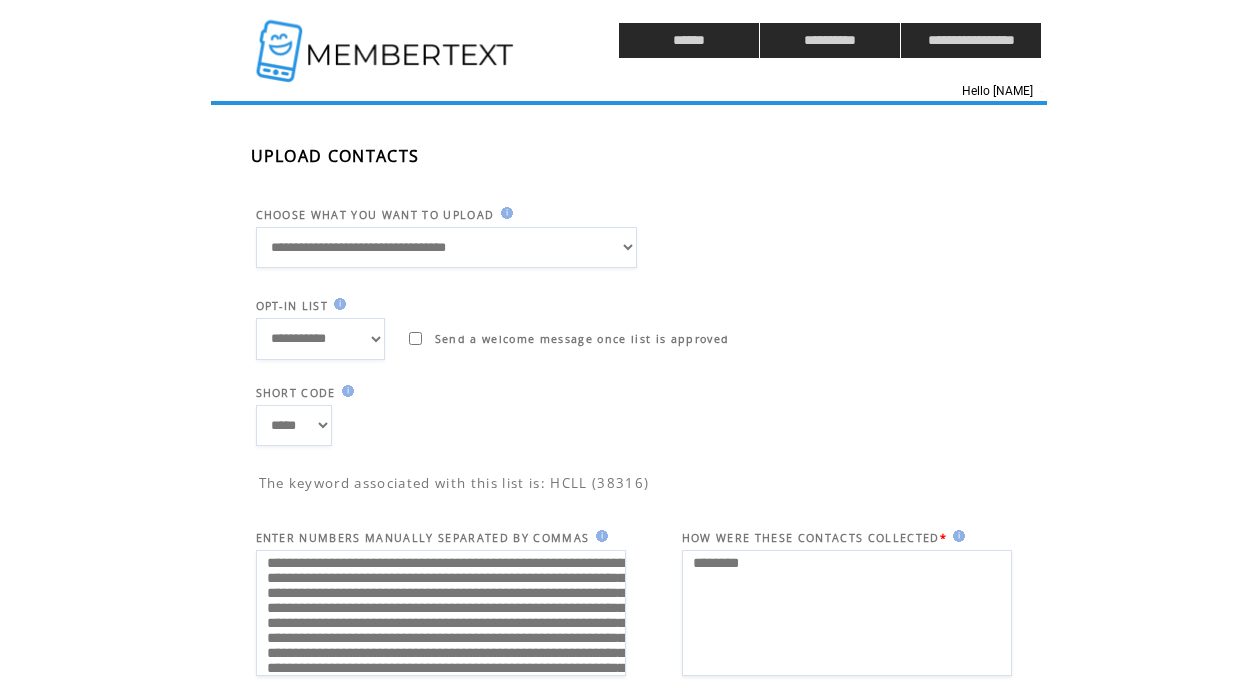 scroll, scrollTop: 1, scrollLeft: 0, axis: vertical 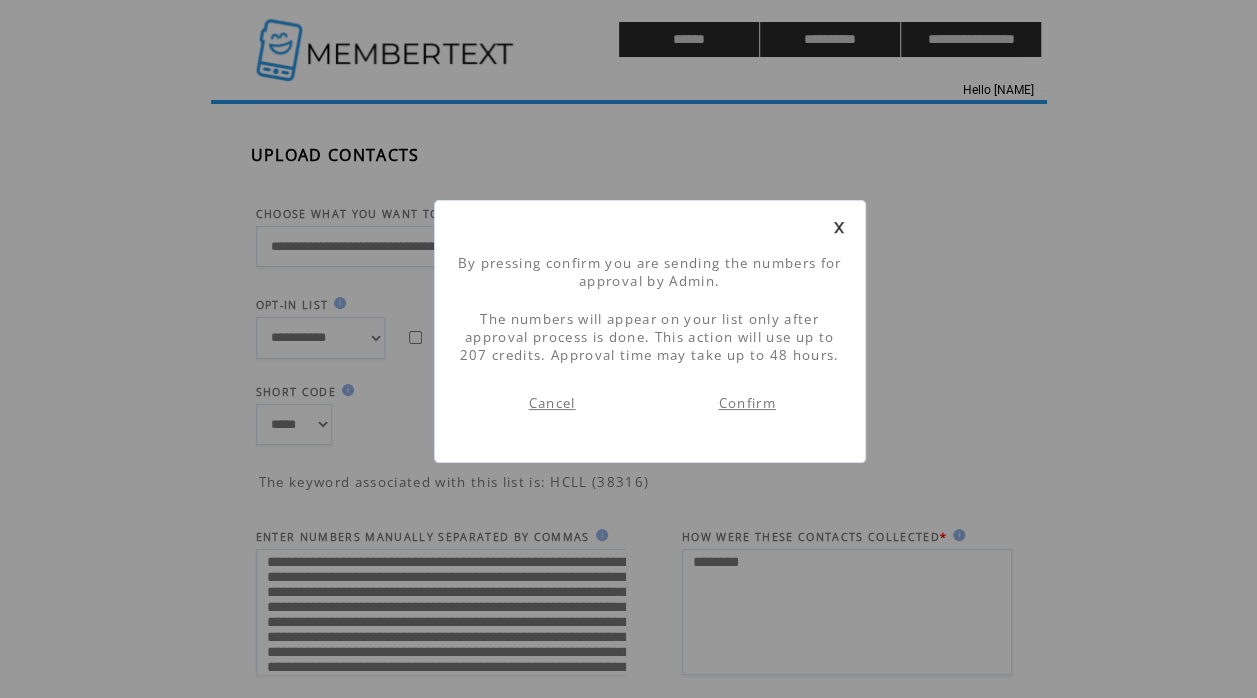 click on "Confirm" at bounding box center [746, 403] 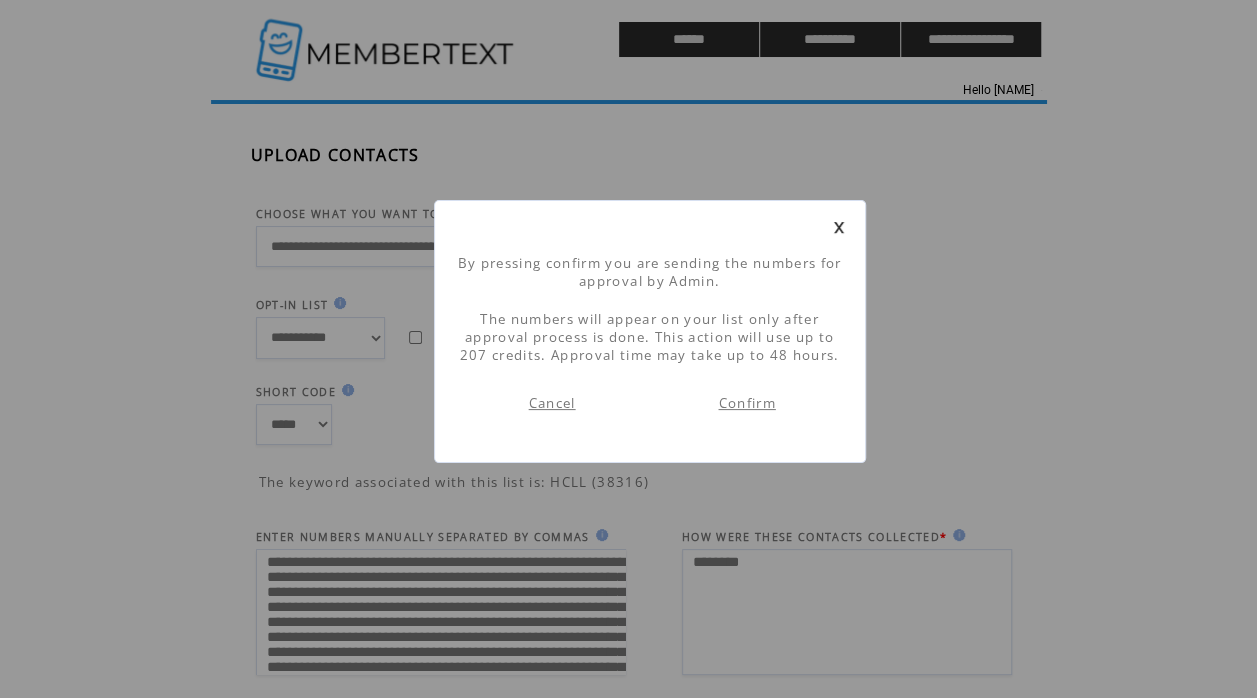 scroll, scrollTop: 0, scrollLeft: 0, axis: both 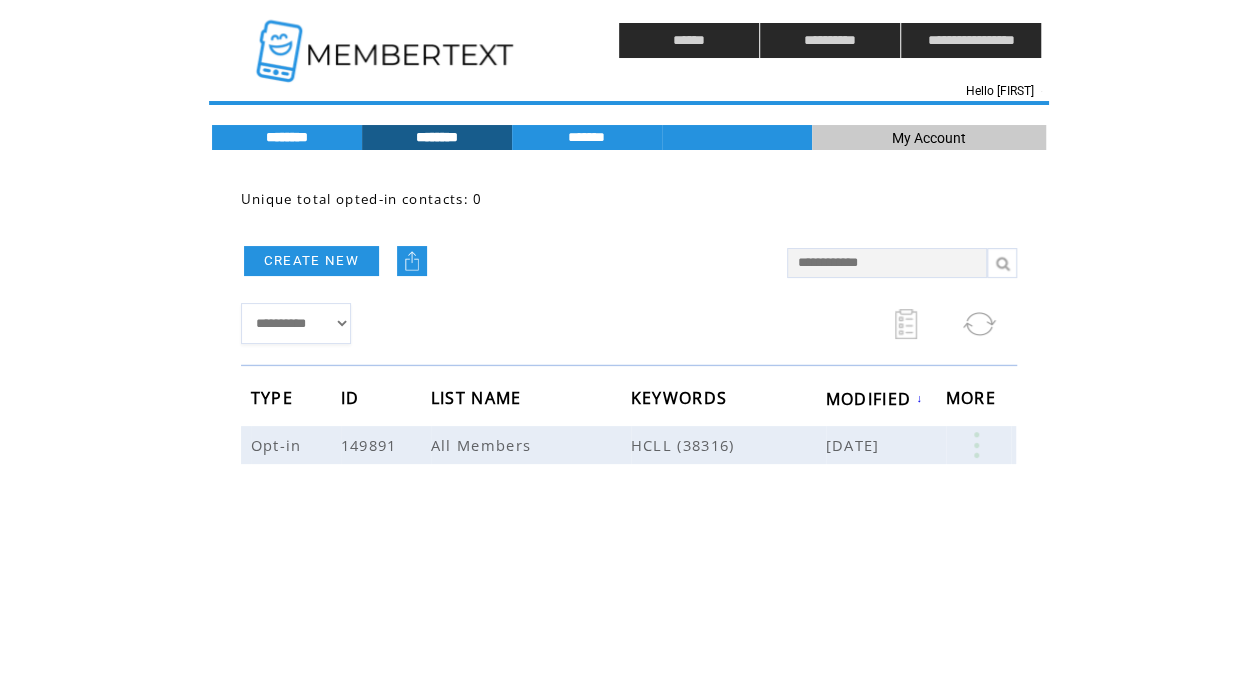 click on "********" at bounding box center [287, 137] 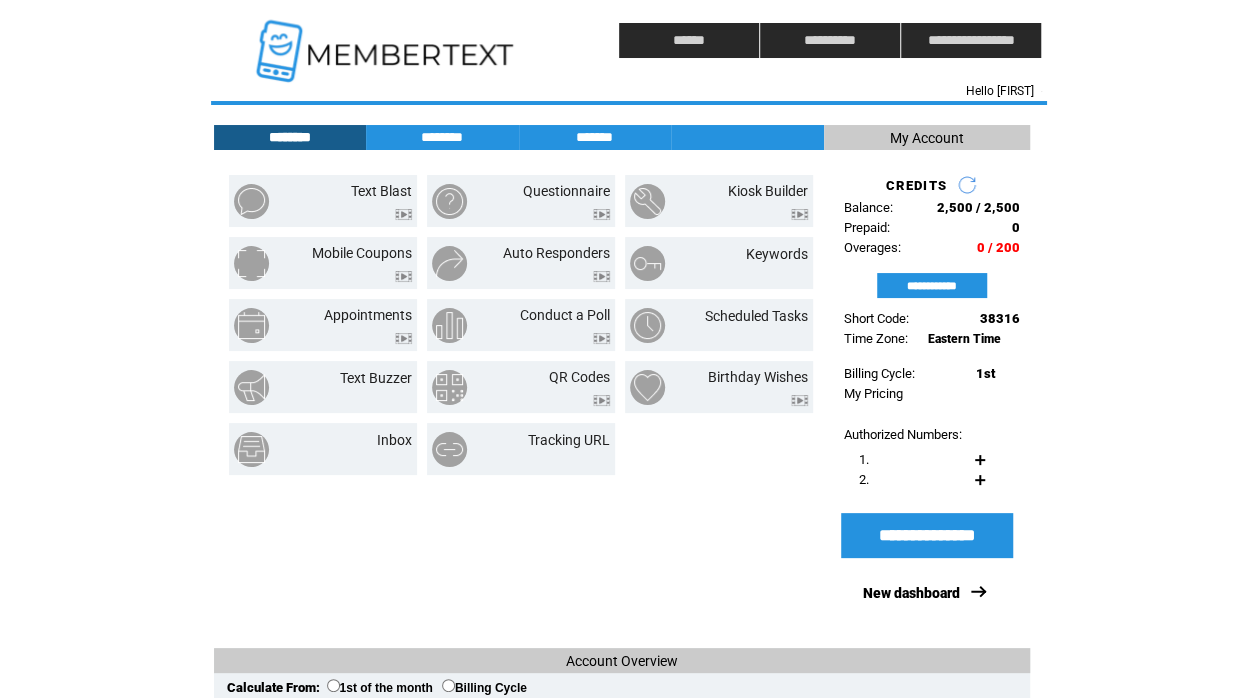 click on "**********" 